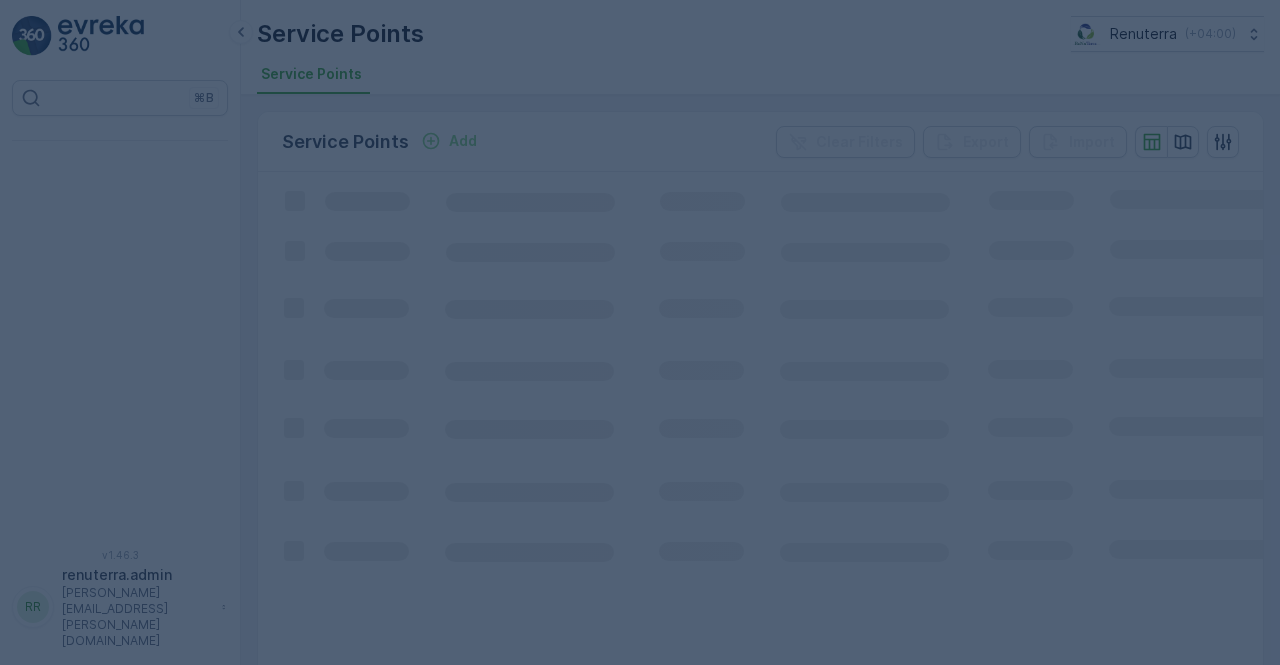 scroll, scrollTop: 0, scrollLeft: 0, axis: both 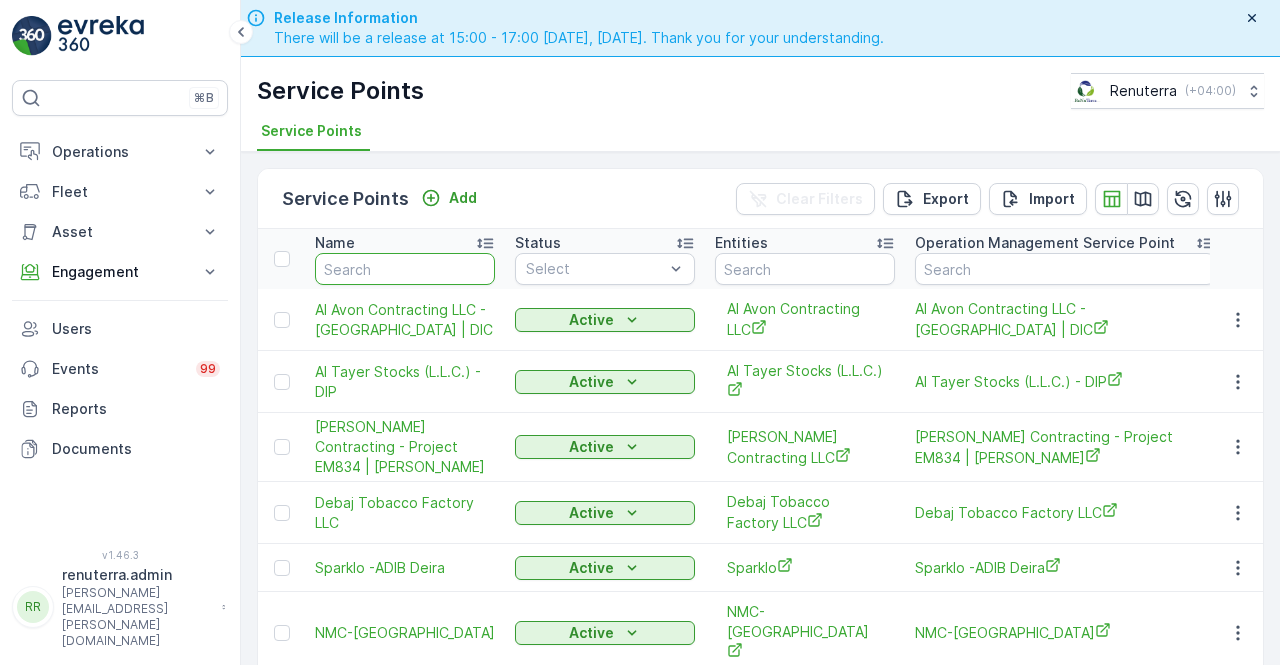 click at bounding box center (405, 269) 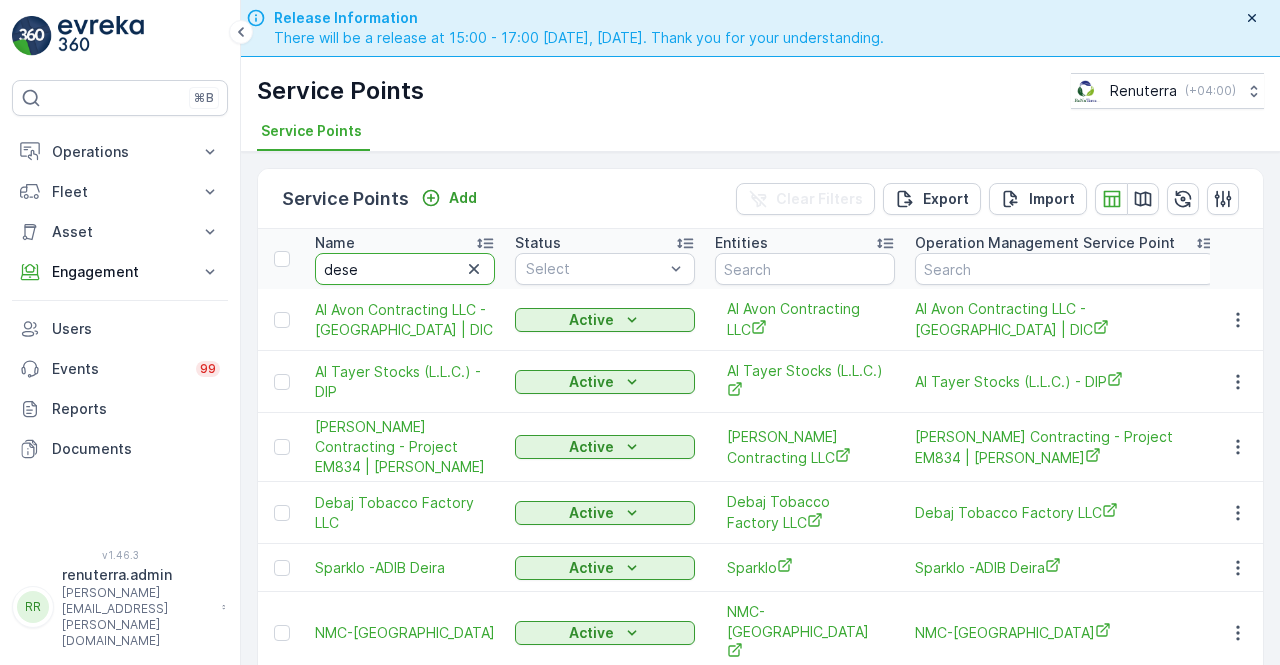 type on "deset" 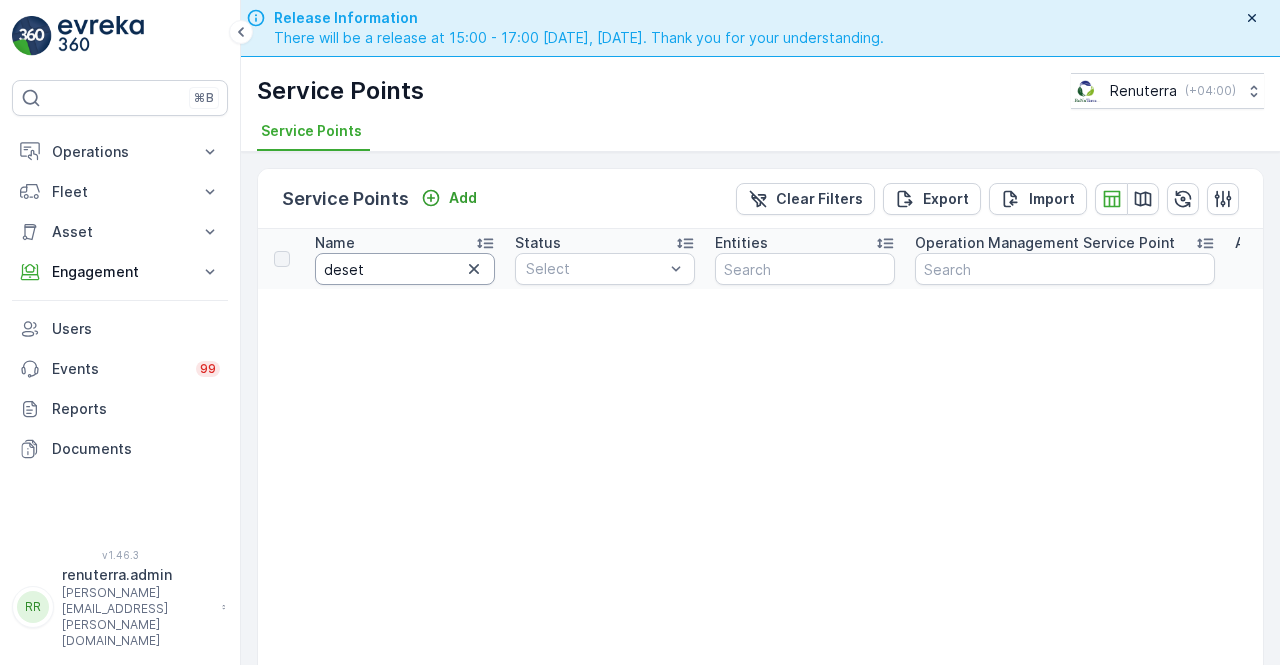 click on "deset" at bounding box center [405, 269] 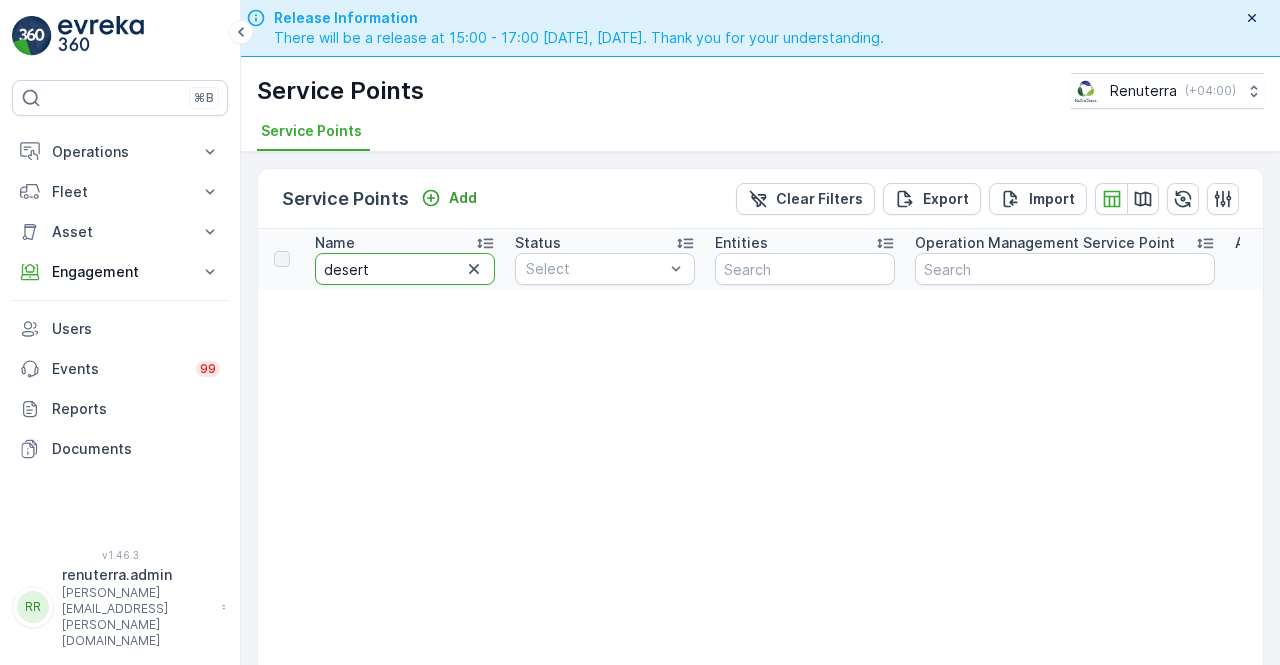 type on "desert" 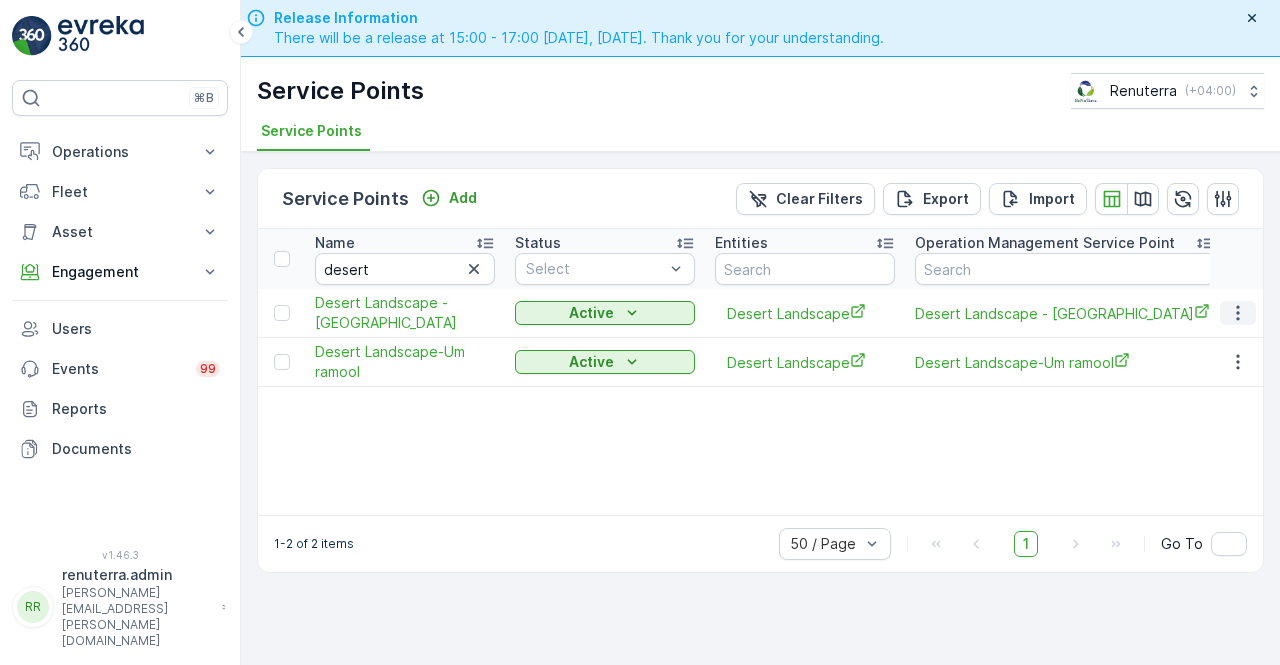 click 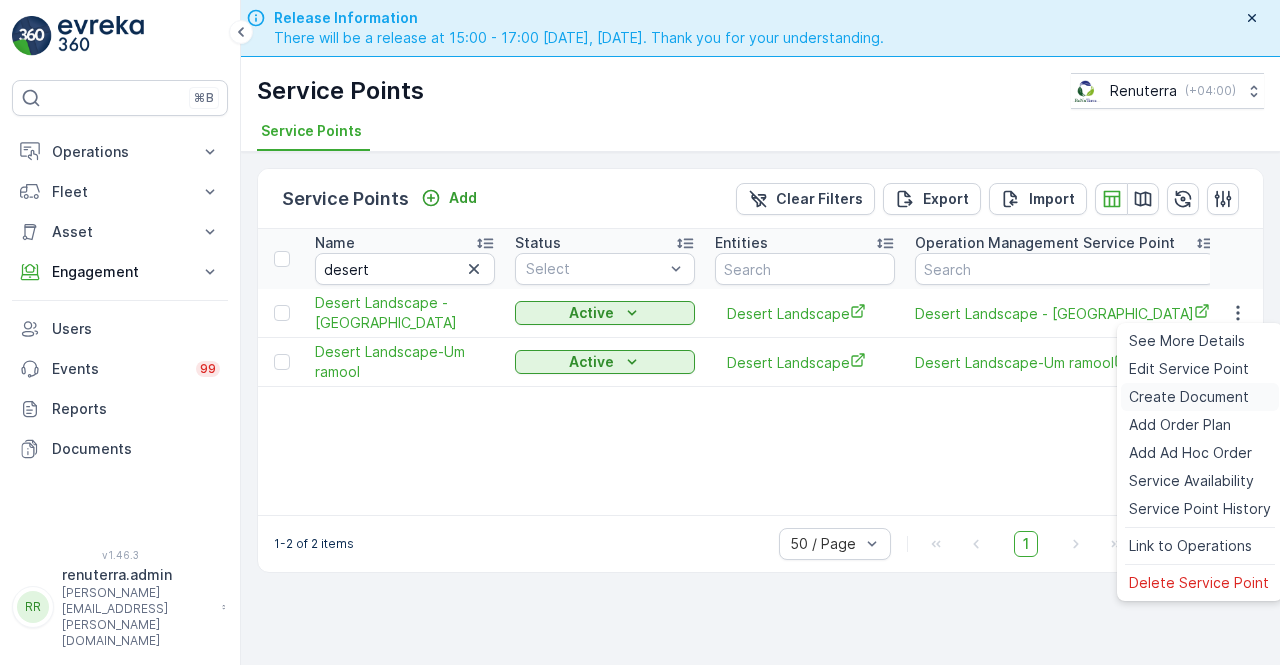 click on "Create Document" at bounding box center (1189, 397) 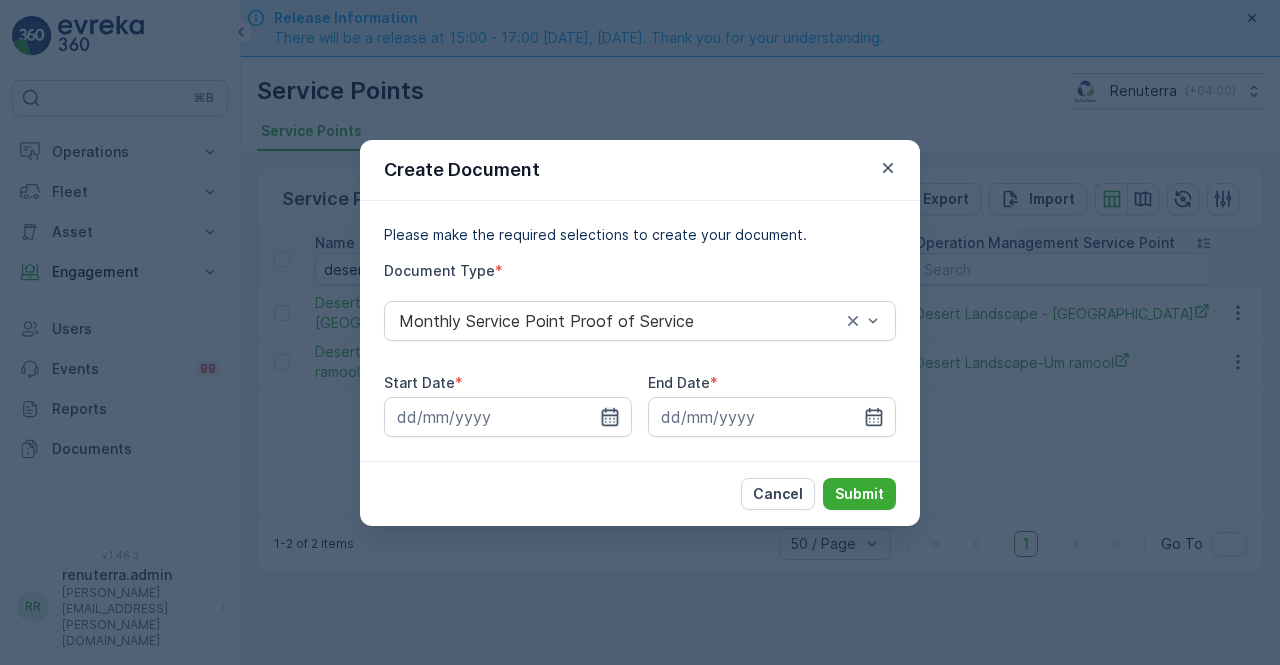 click 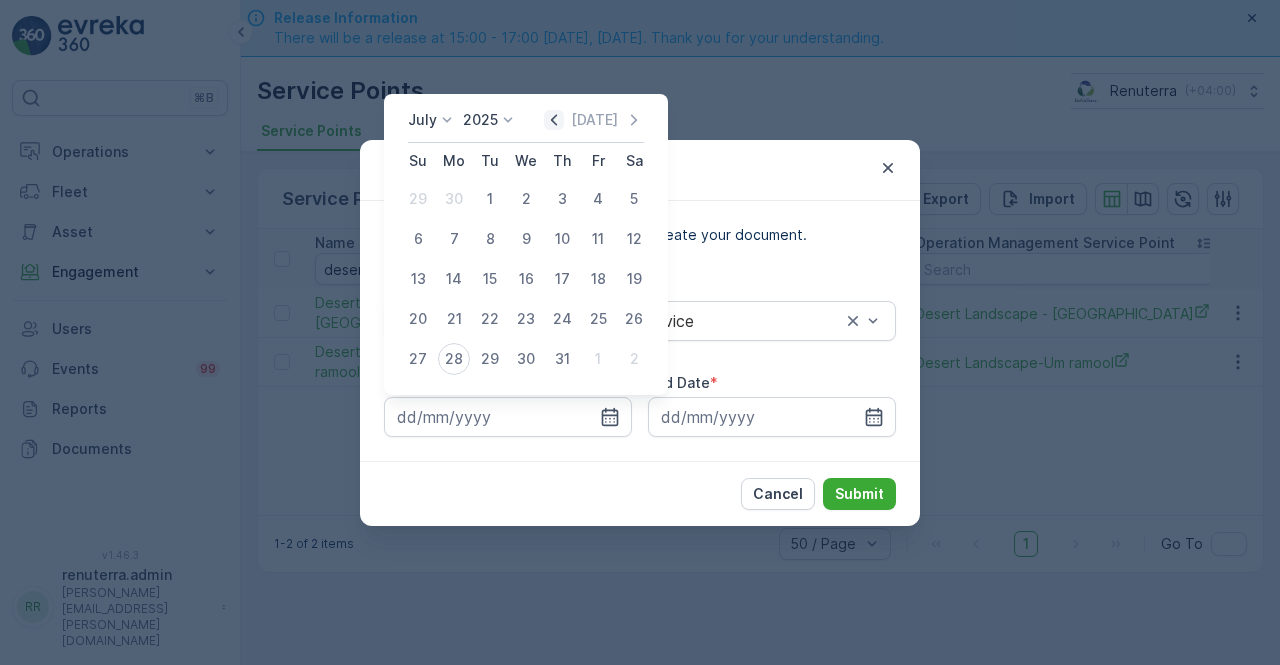 click 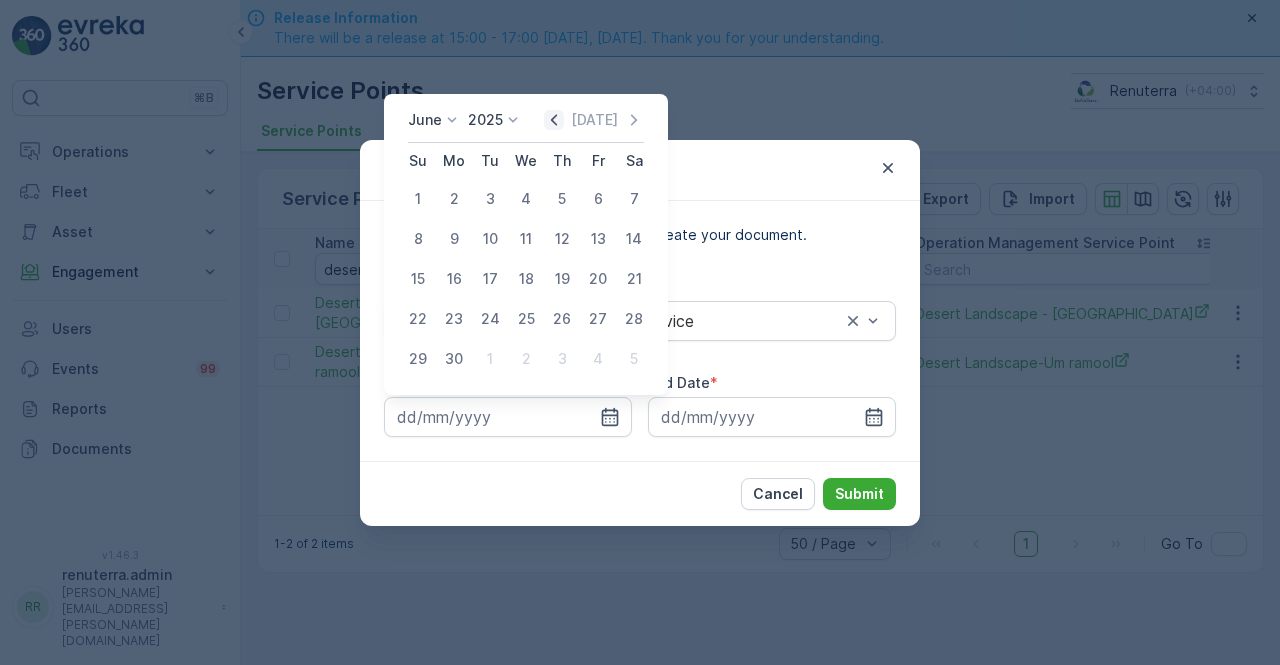 click 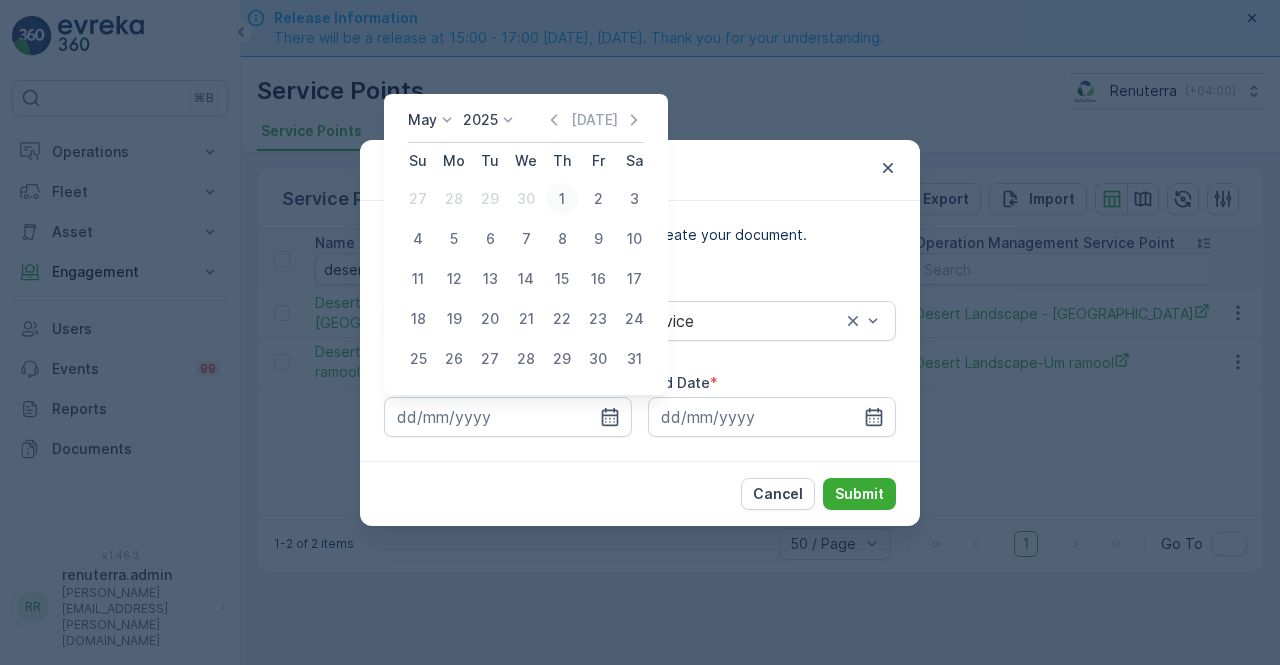 click on "1" at bounding box center (562, 199) 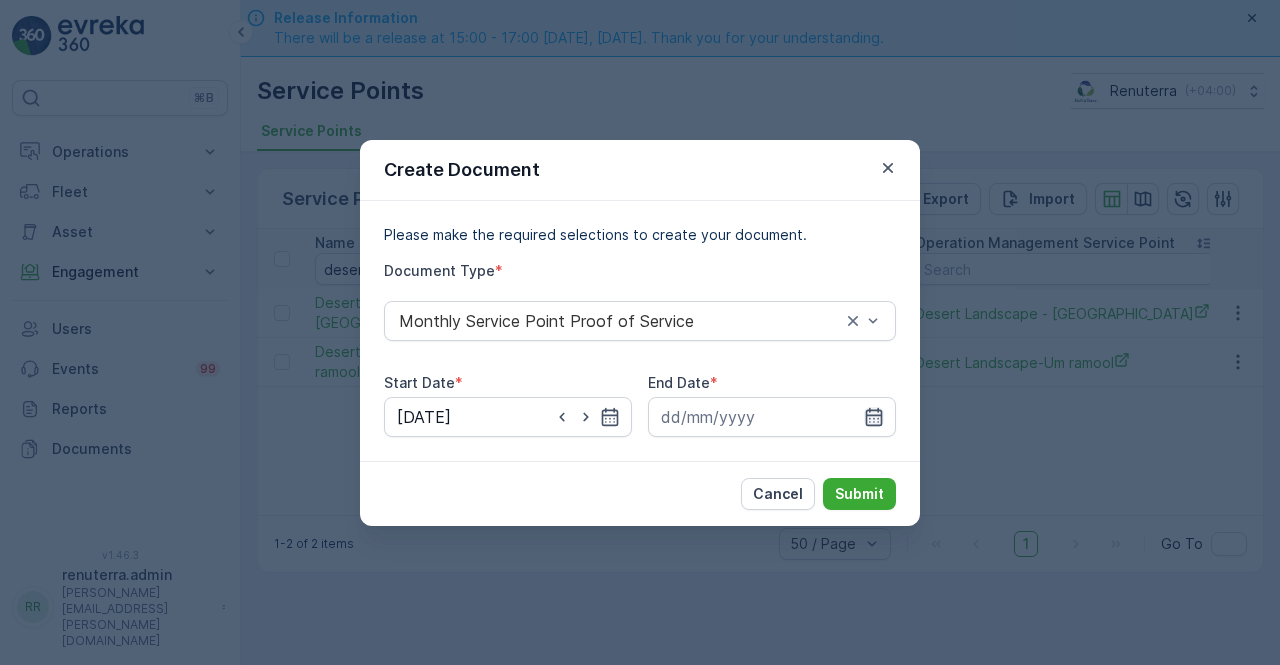 click 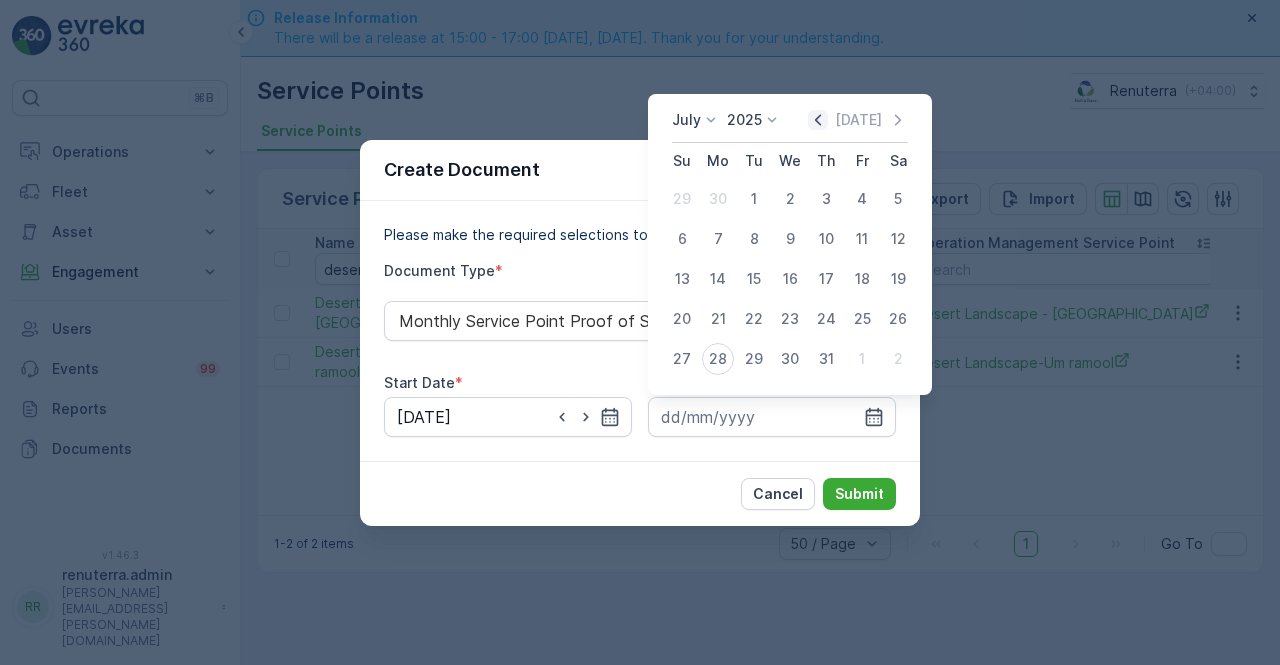 click 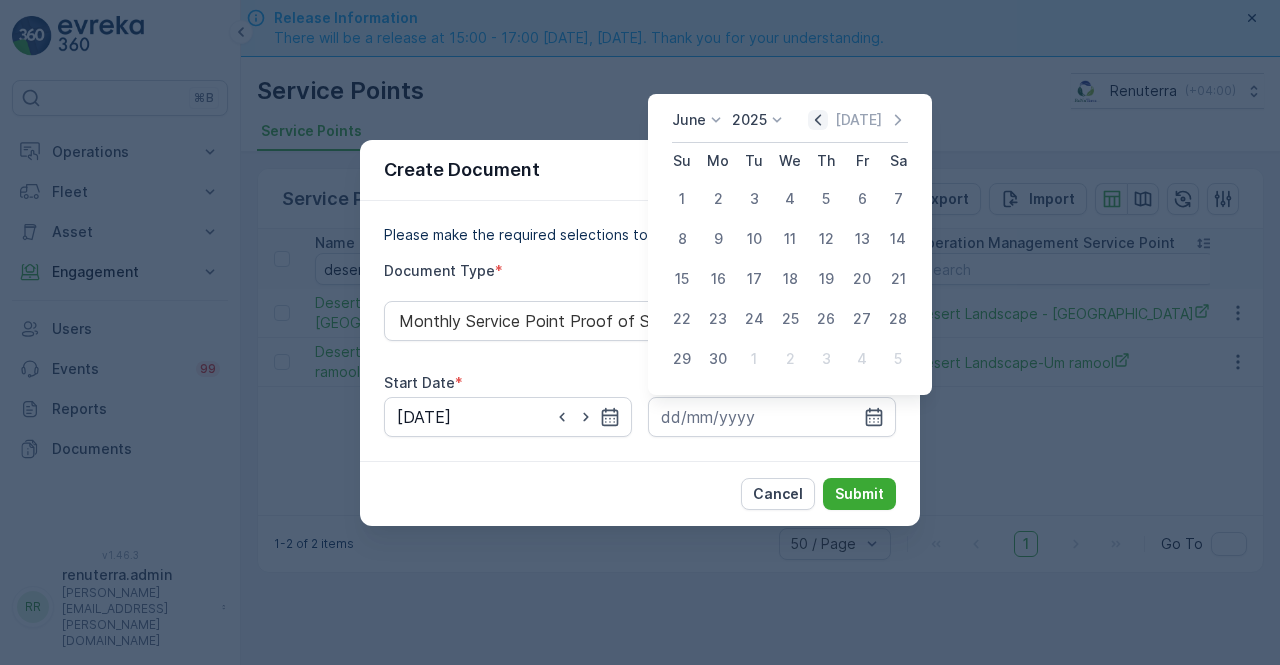 click 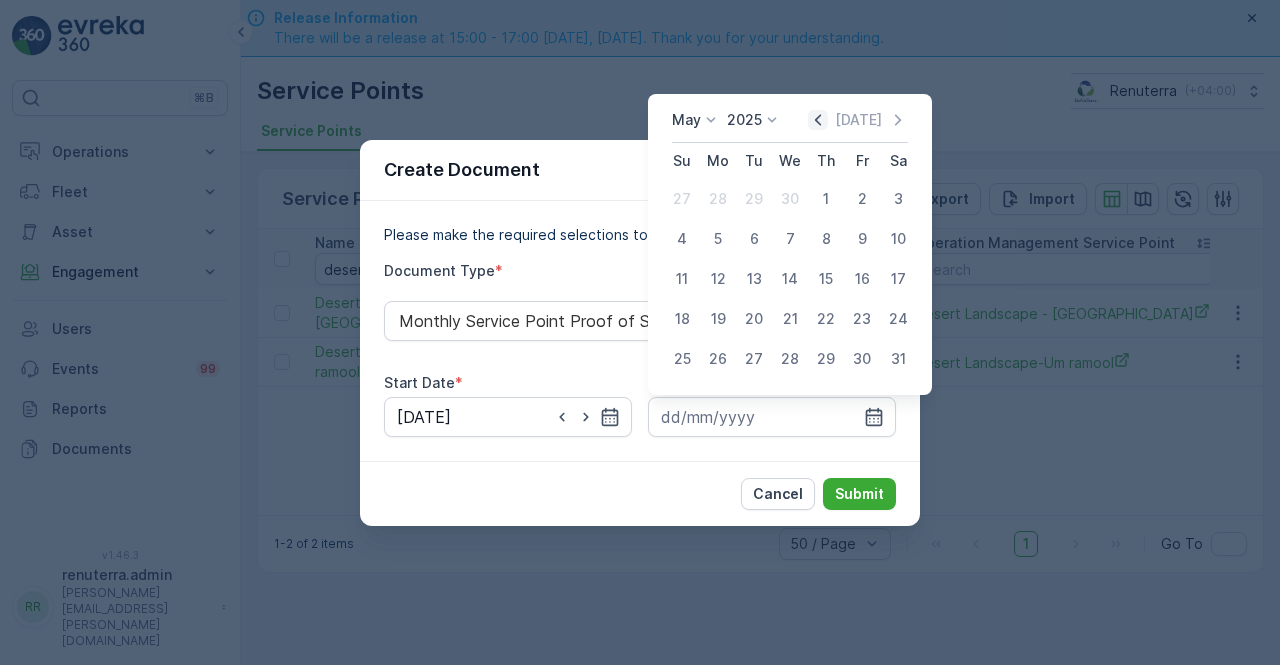 click 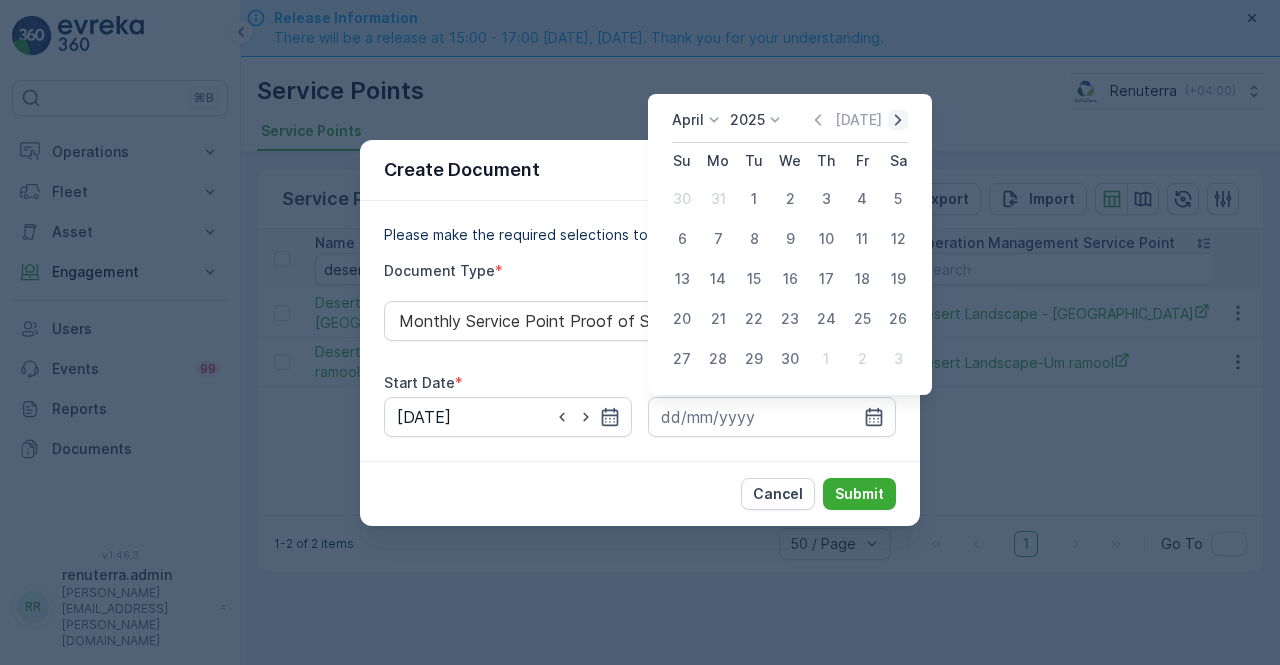 click 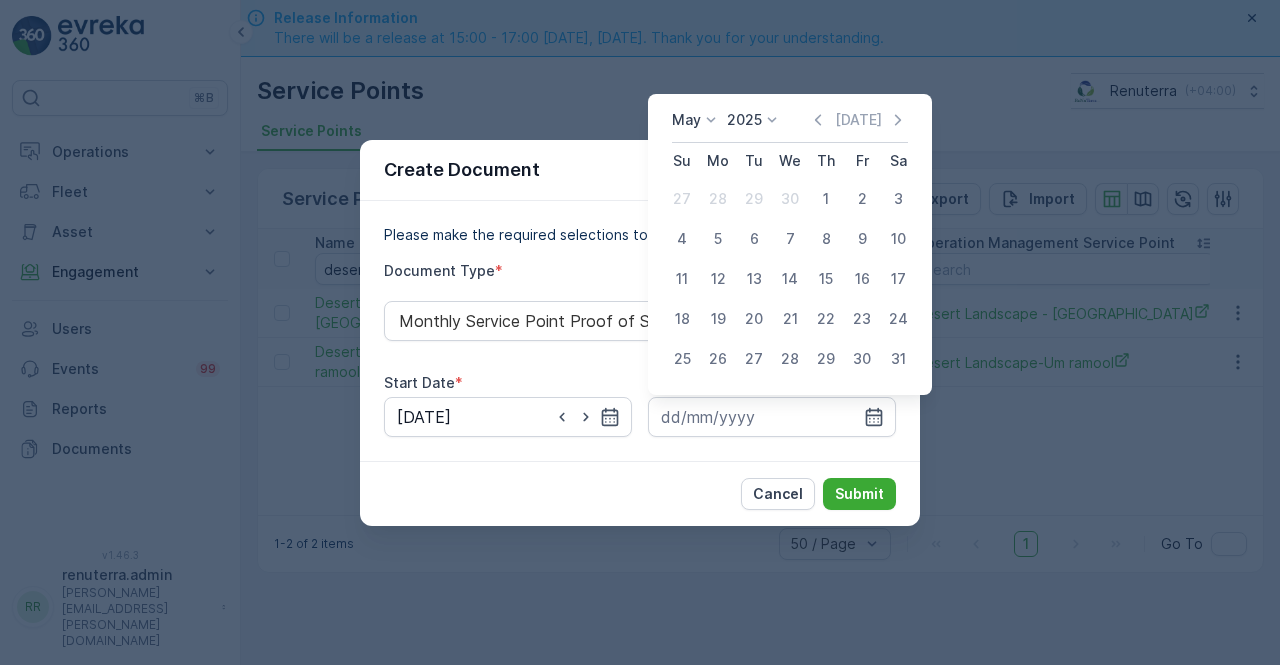 click on "31" at bounding box center (898, 359) 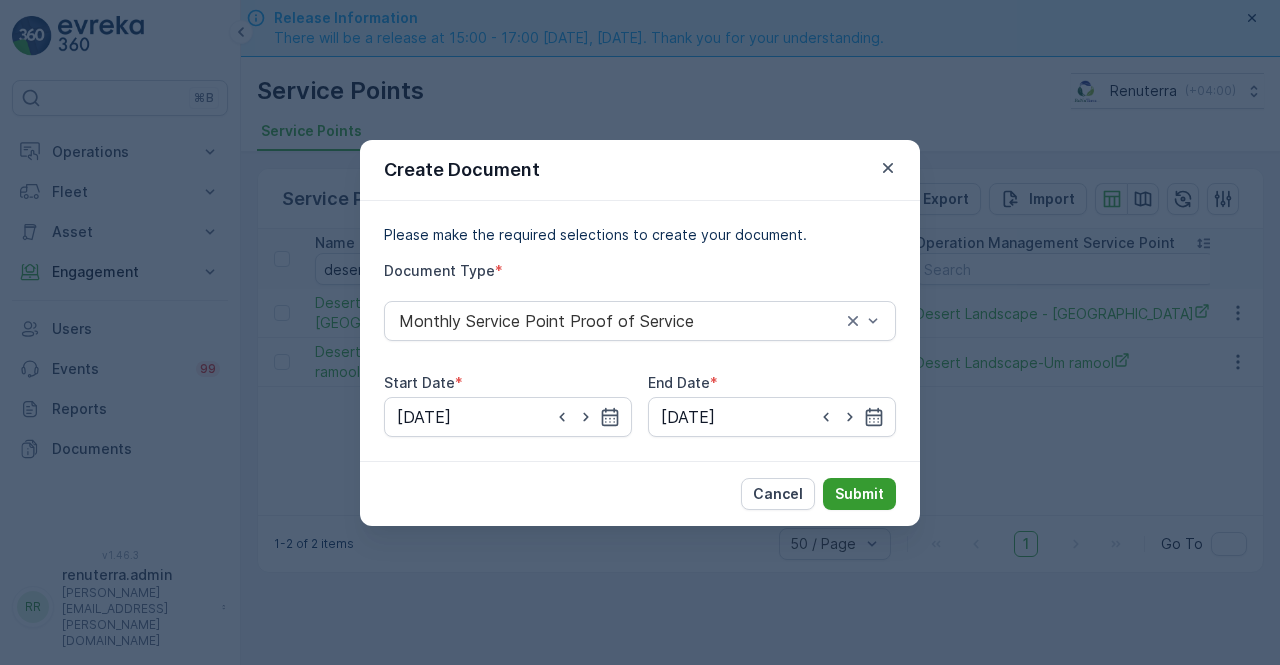 click on "Submit" at bounding box center [859, 494] 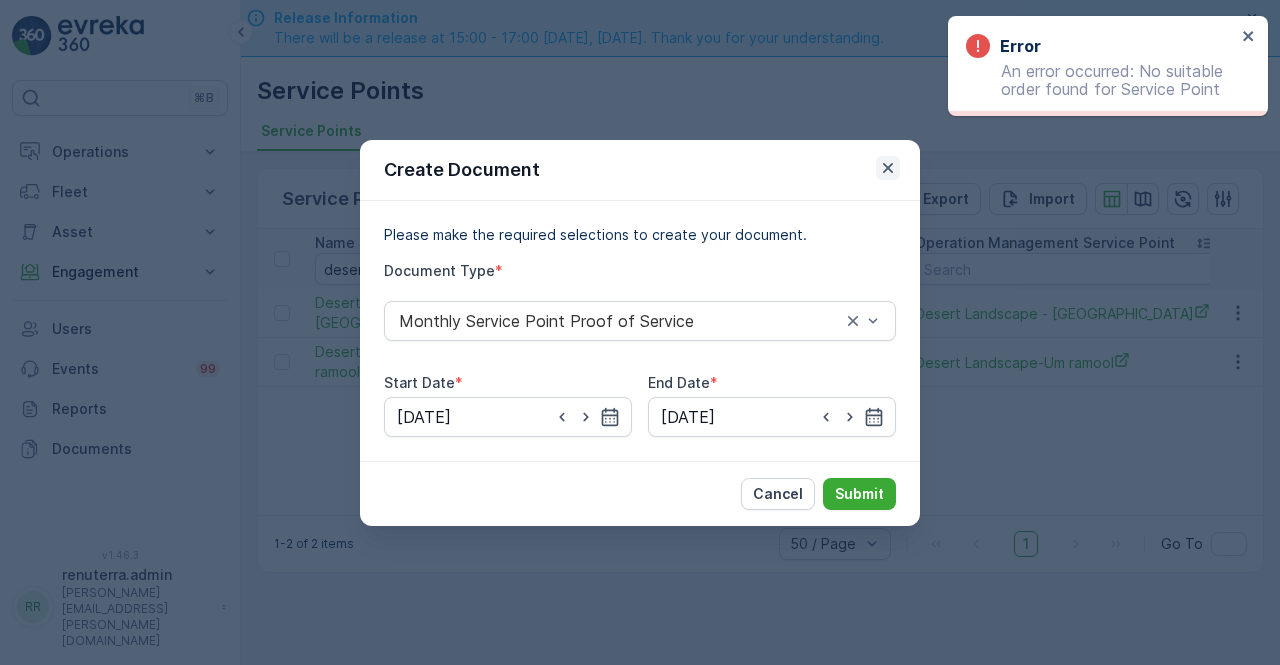 click 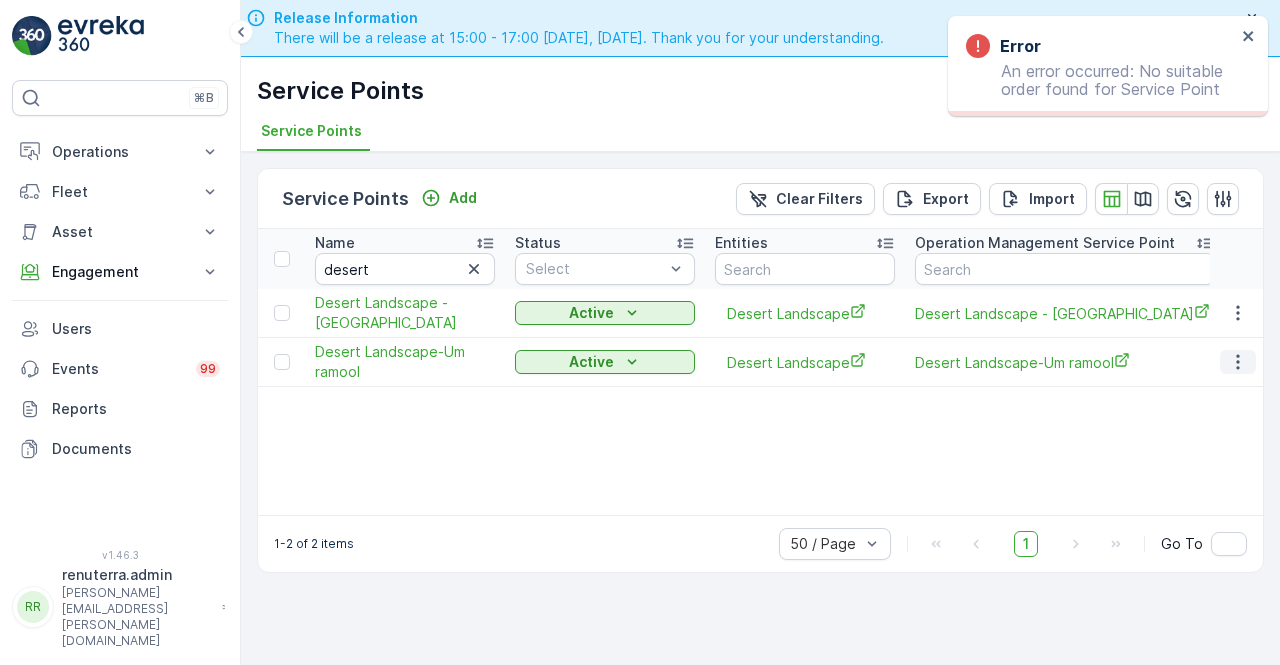 click 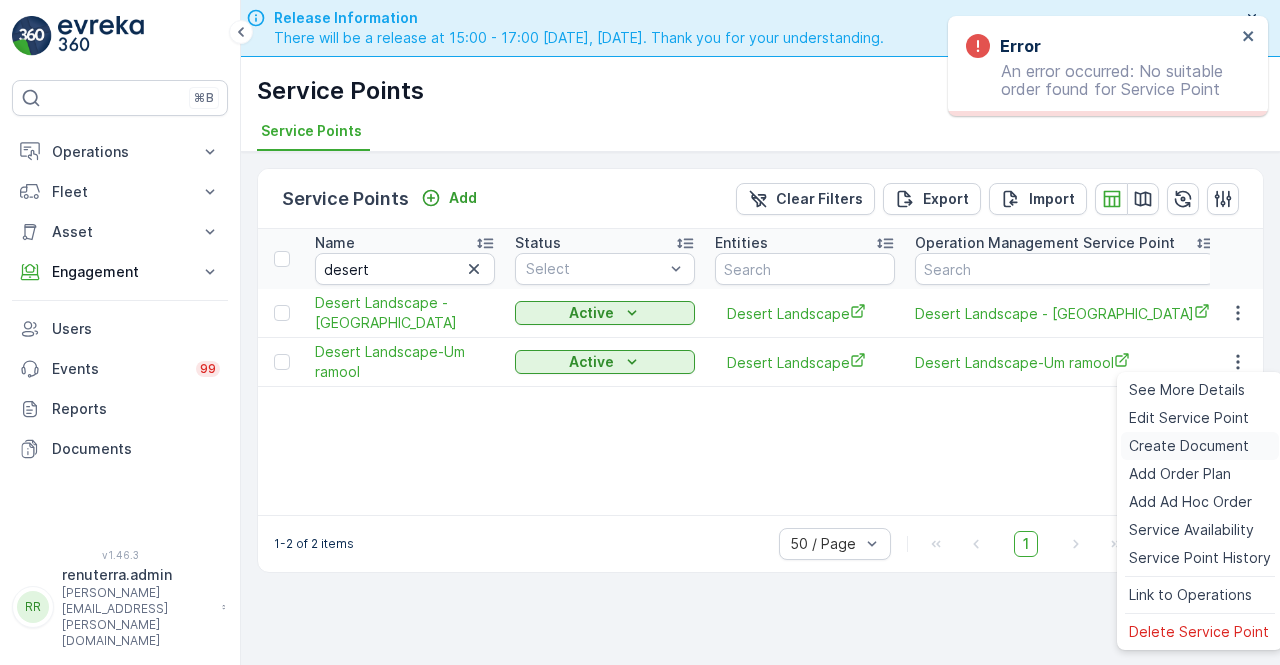 click on "Create Document" at bounding box center [1189, 446] 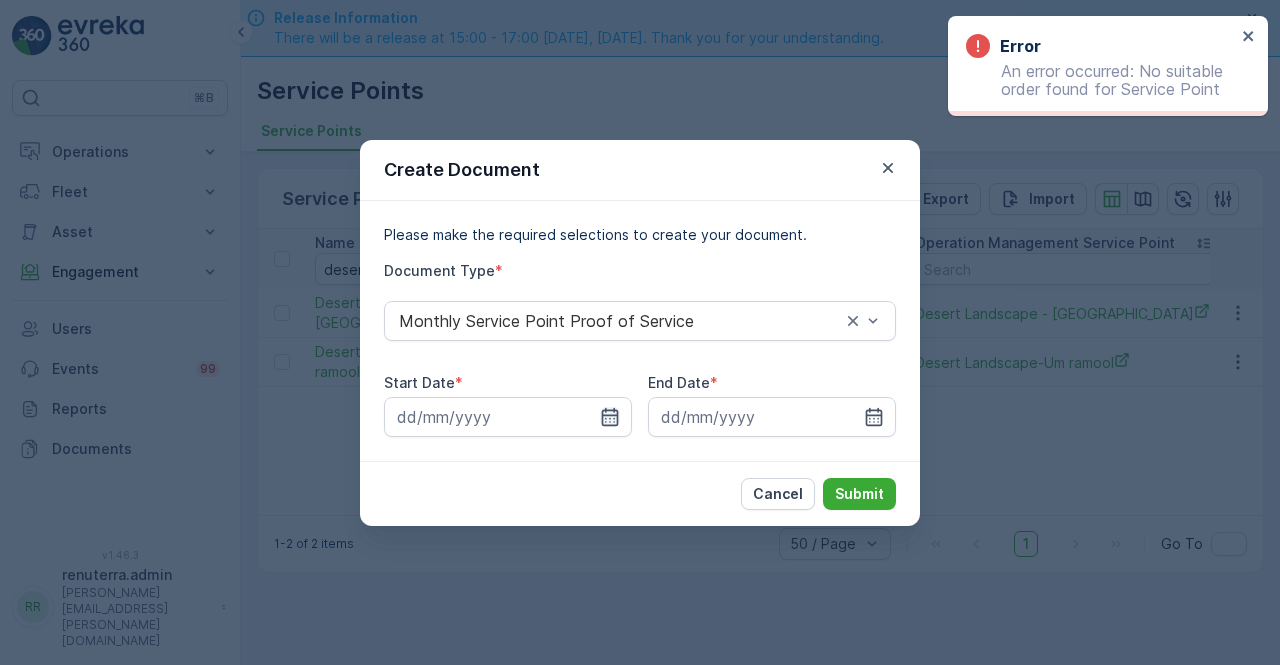 click 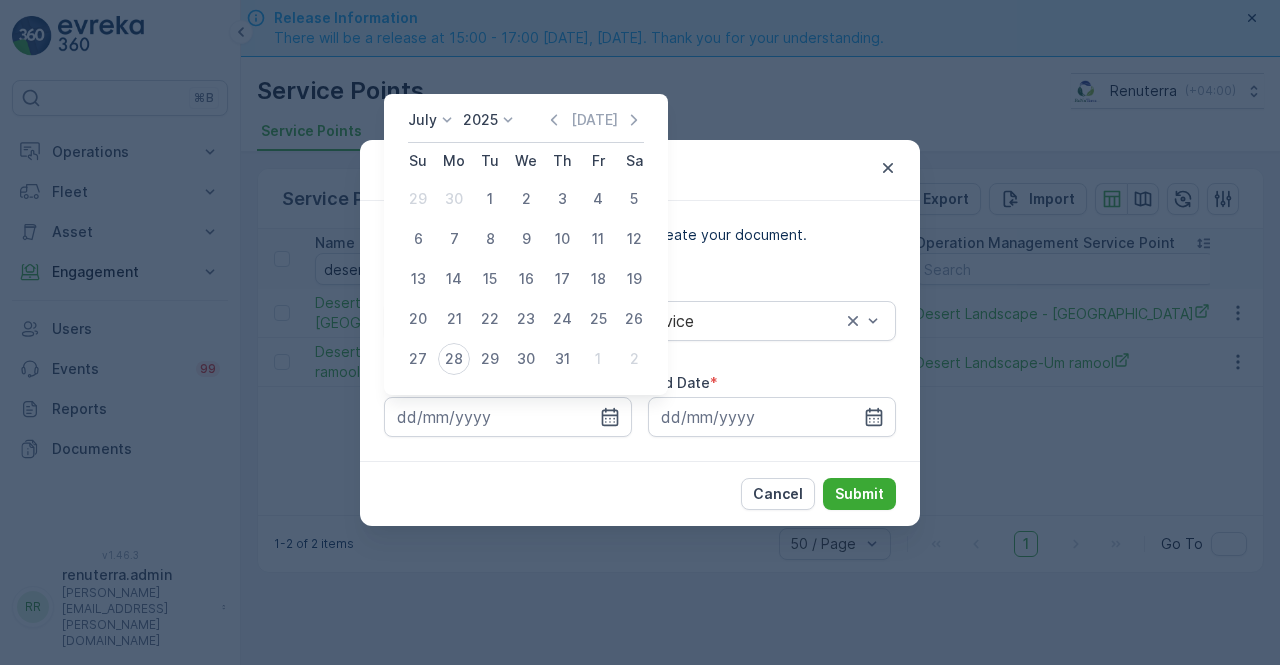 click on "Today" at bounding box center [594, 120] 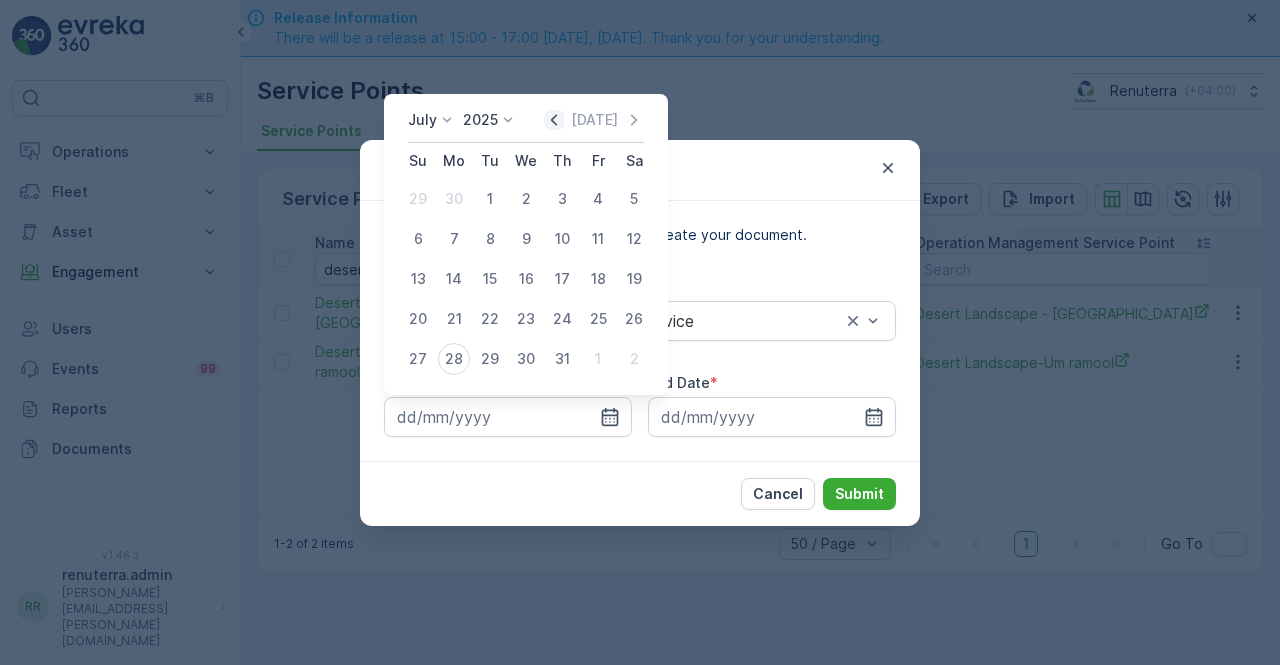 click 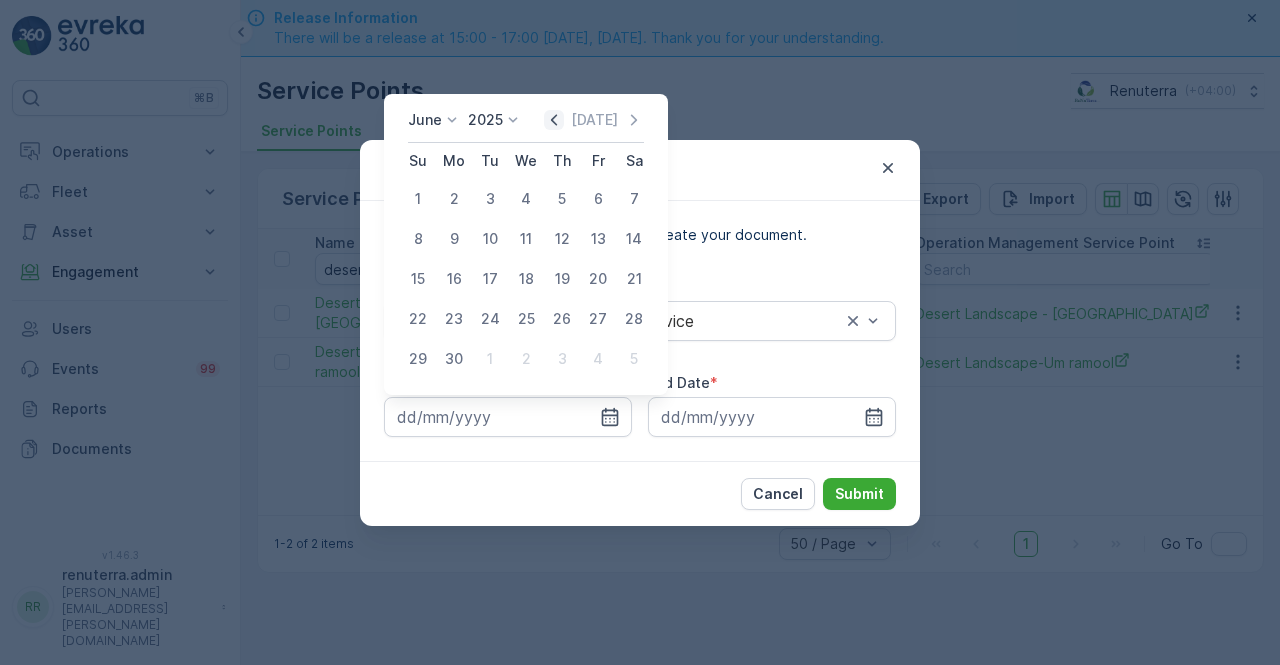 click 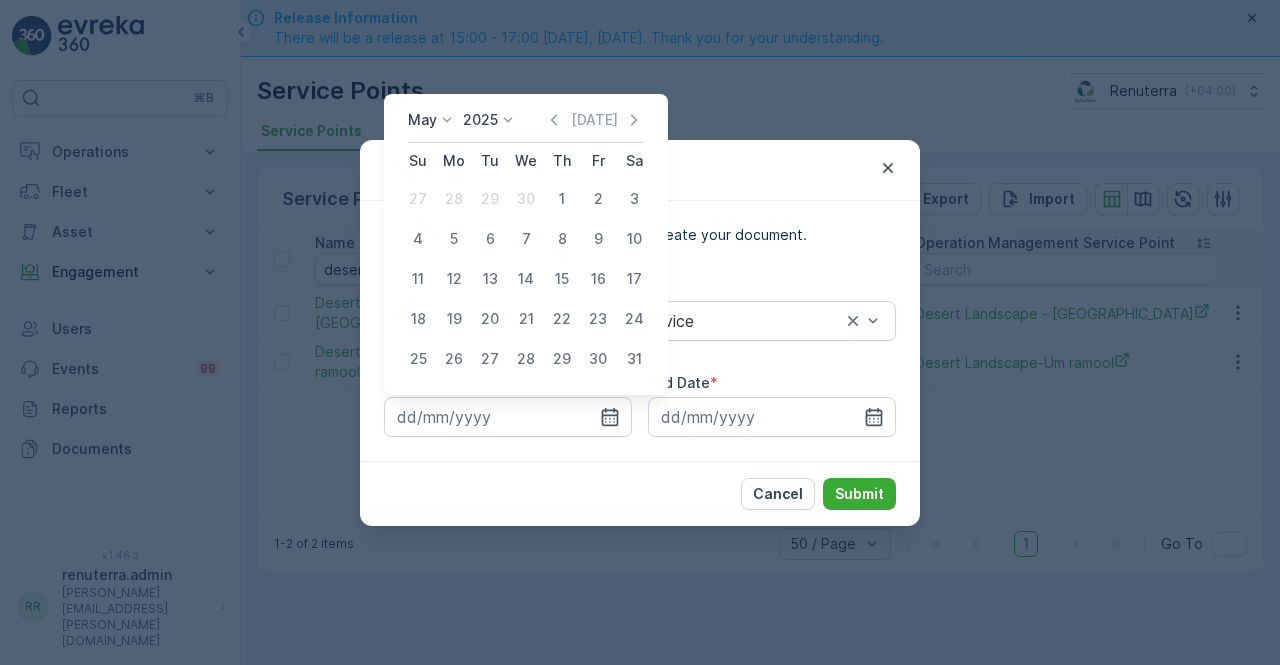click on "1" at bounding box center (562, 199) 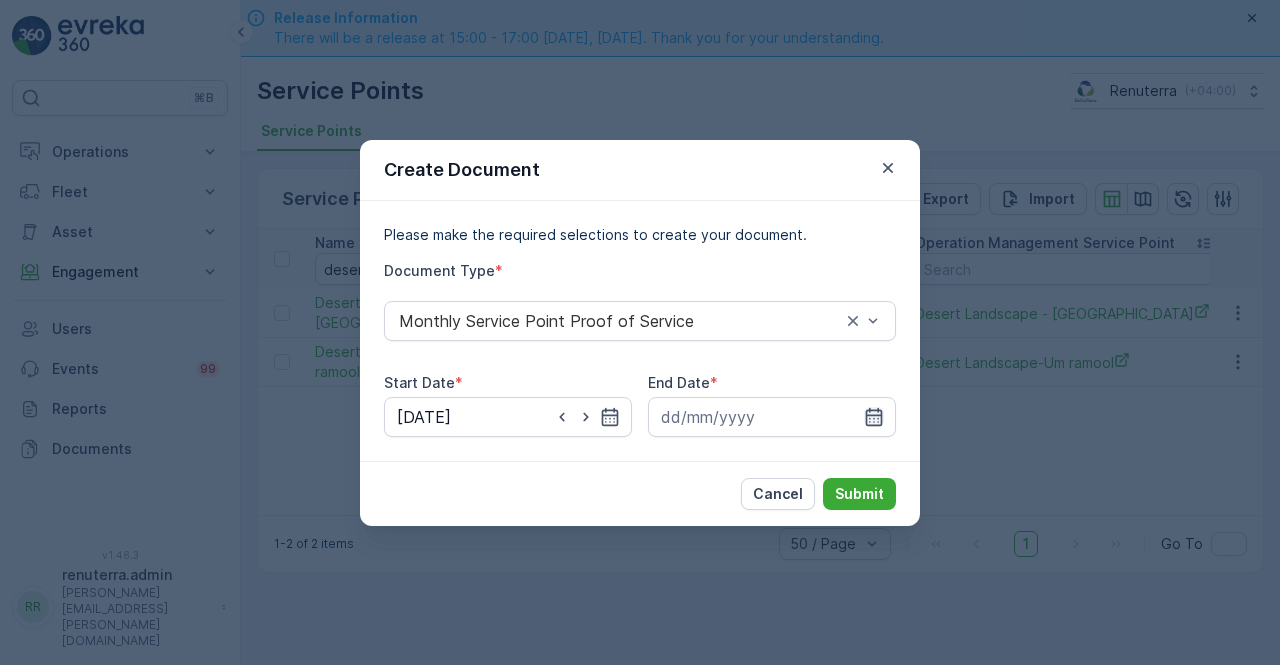 drag, startPoint x: 885, startPoint y: 425, endPoint x: 876, endPoint y: 411, distance: 16.643316 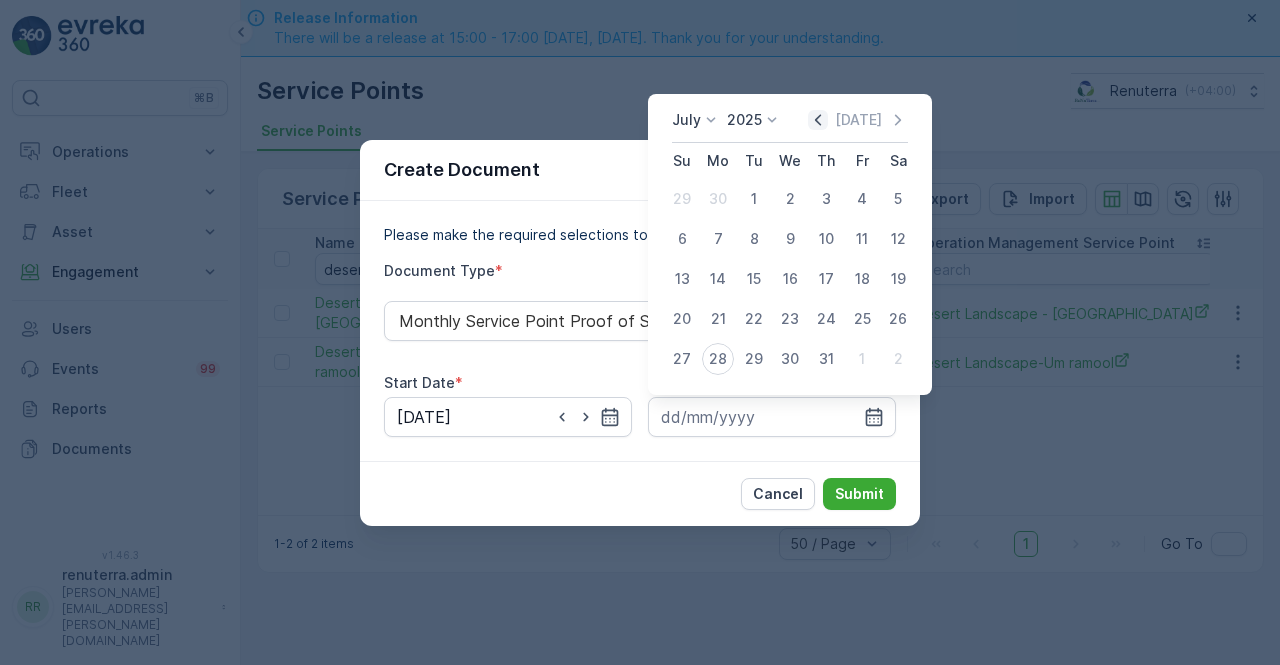 click 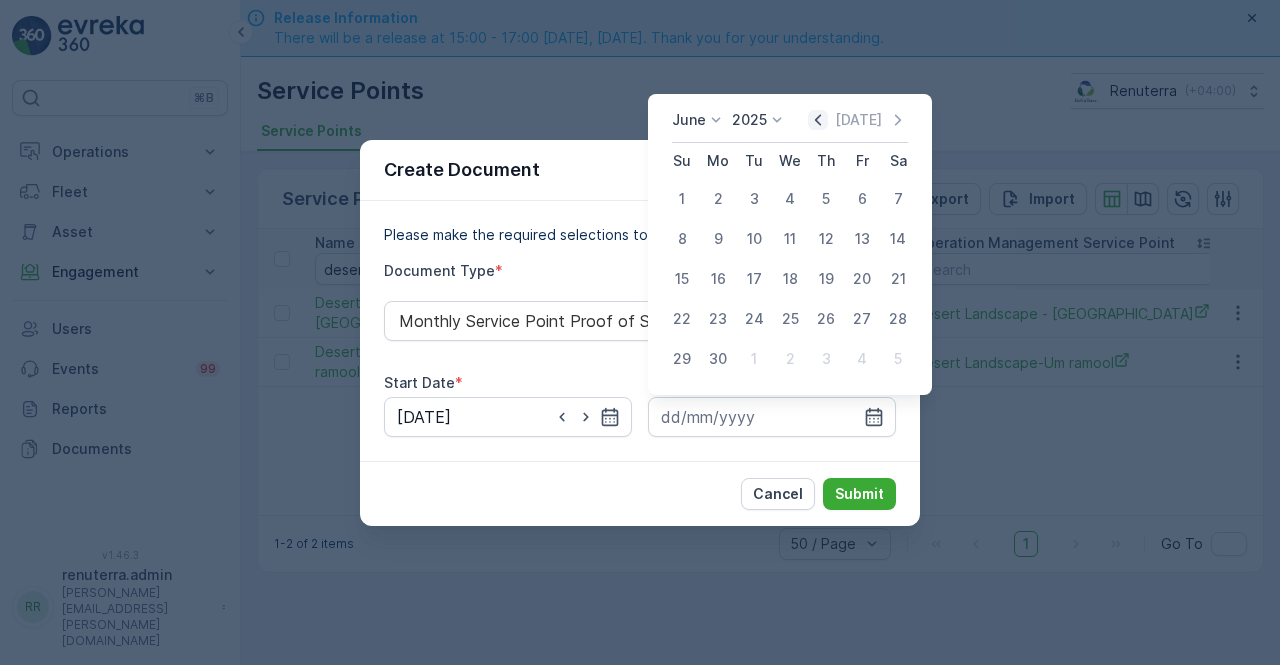 click 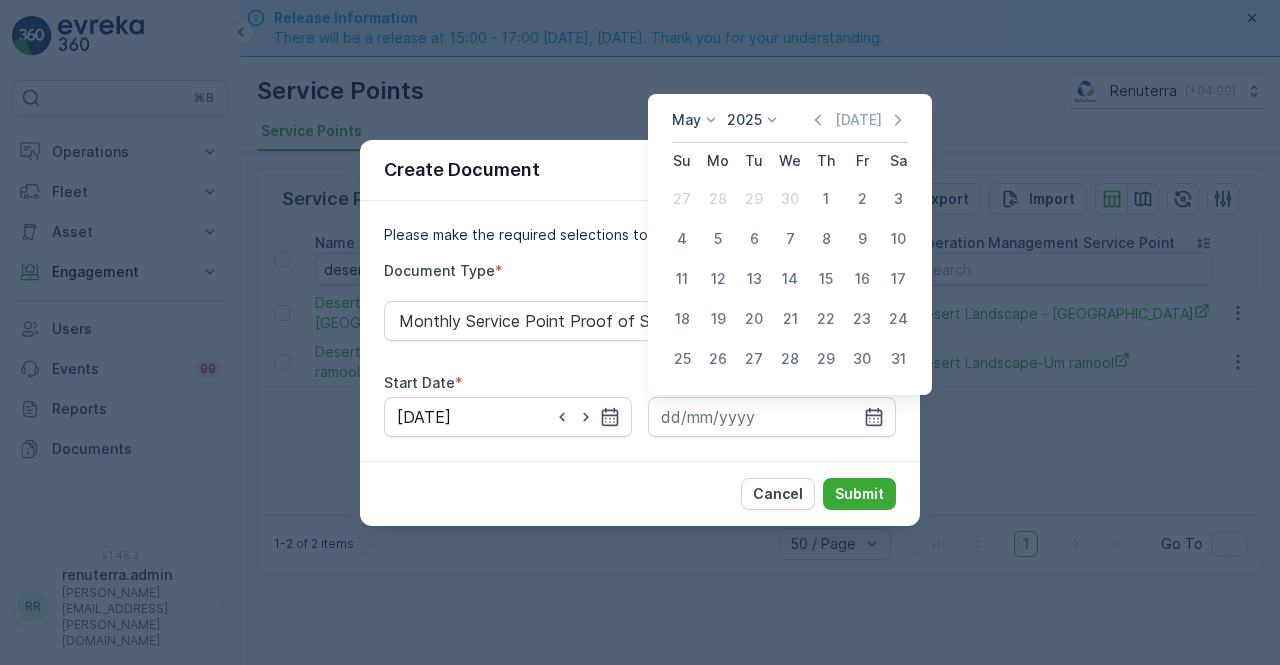 click on "31" at bounding box center (898, 359) 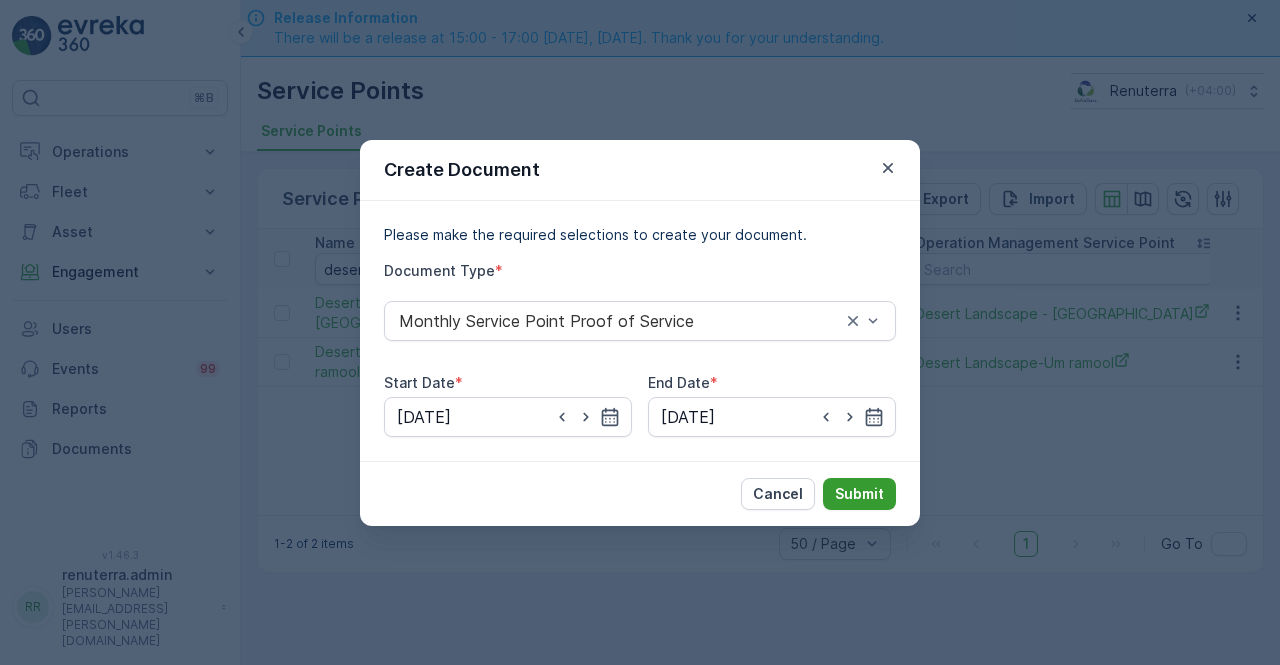 click on "Submit" at bounding box center [859, 494] 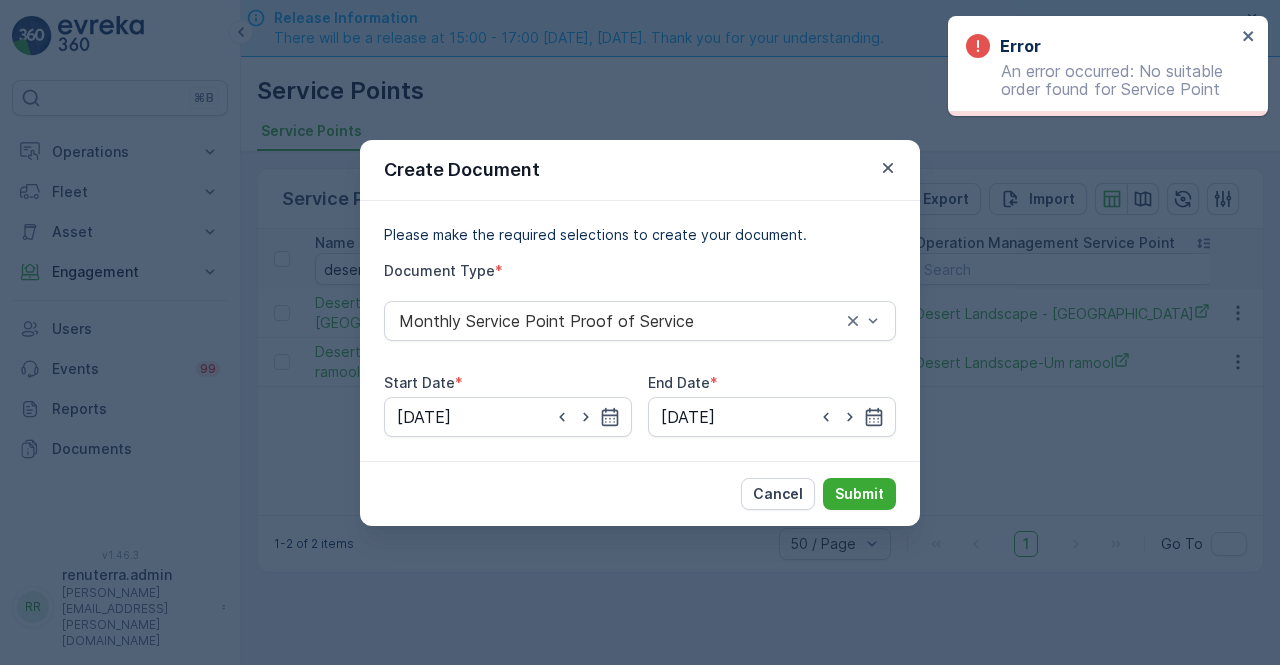 click on "Create Document" at bounding box center (640, 170) 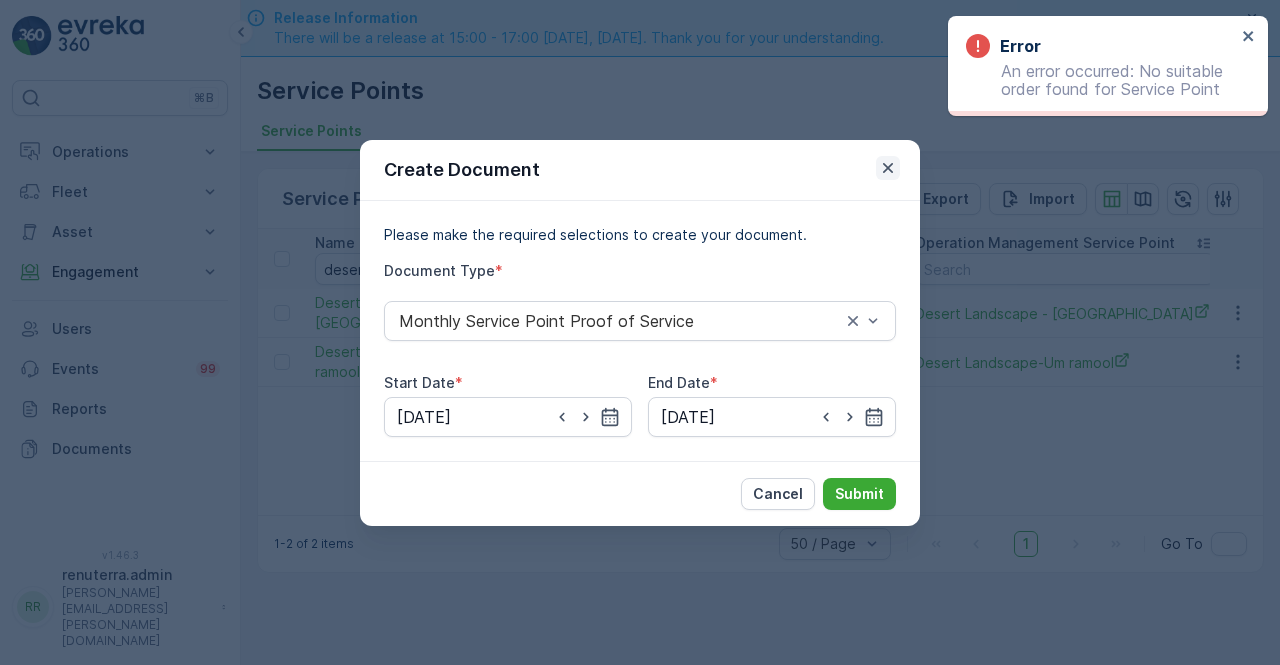 click 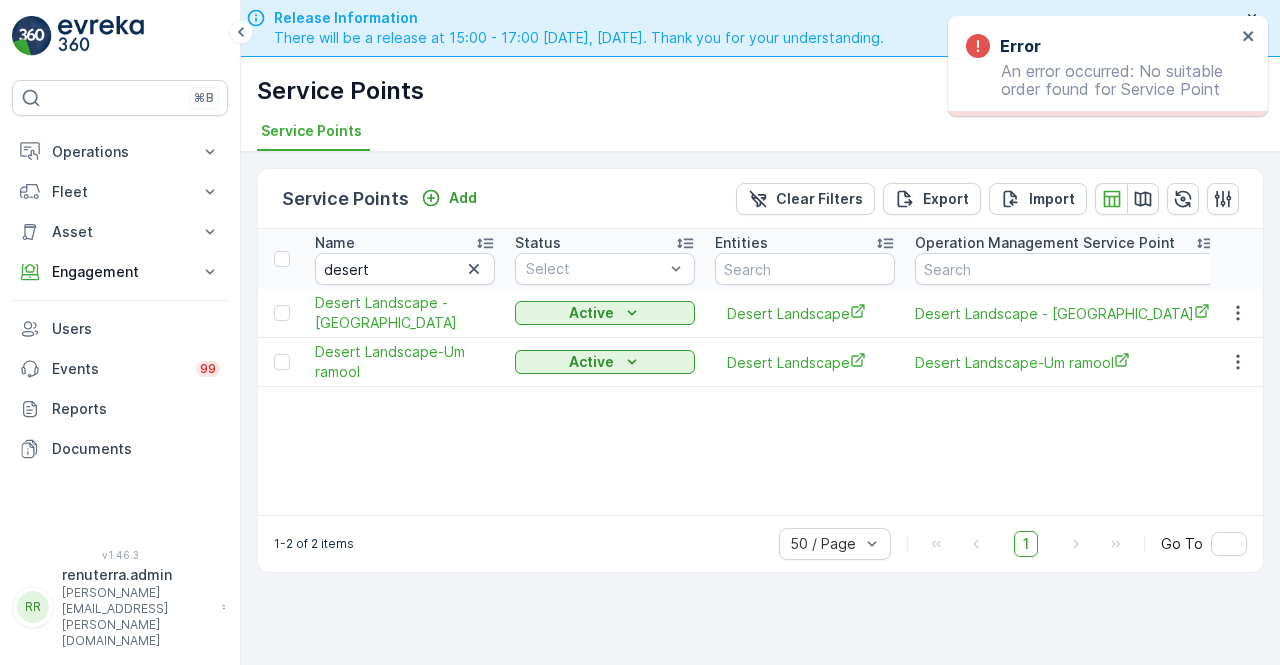 click 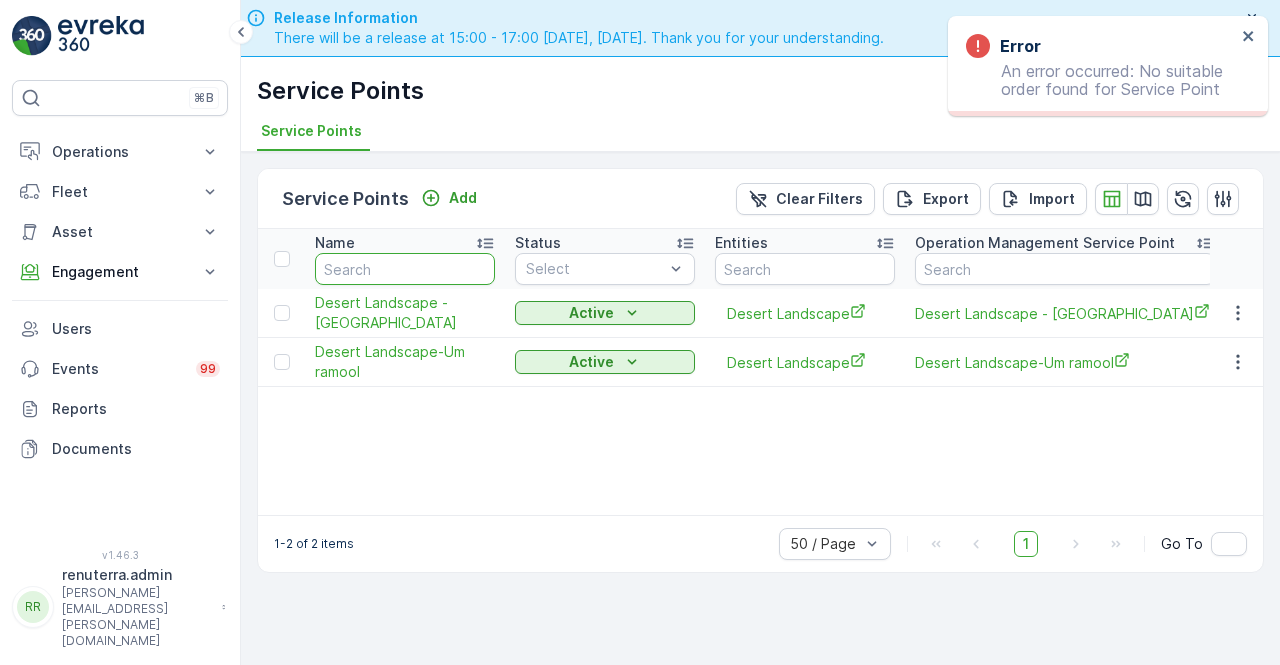 click at bounding box center (405, 269) 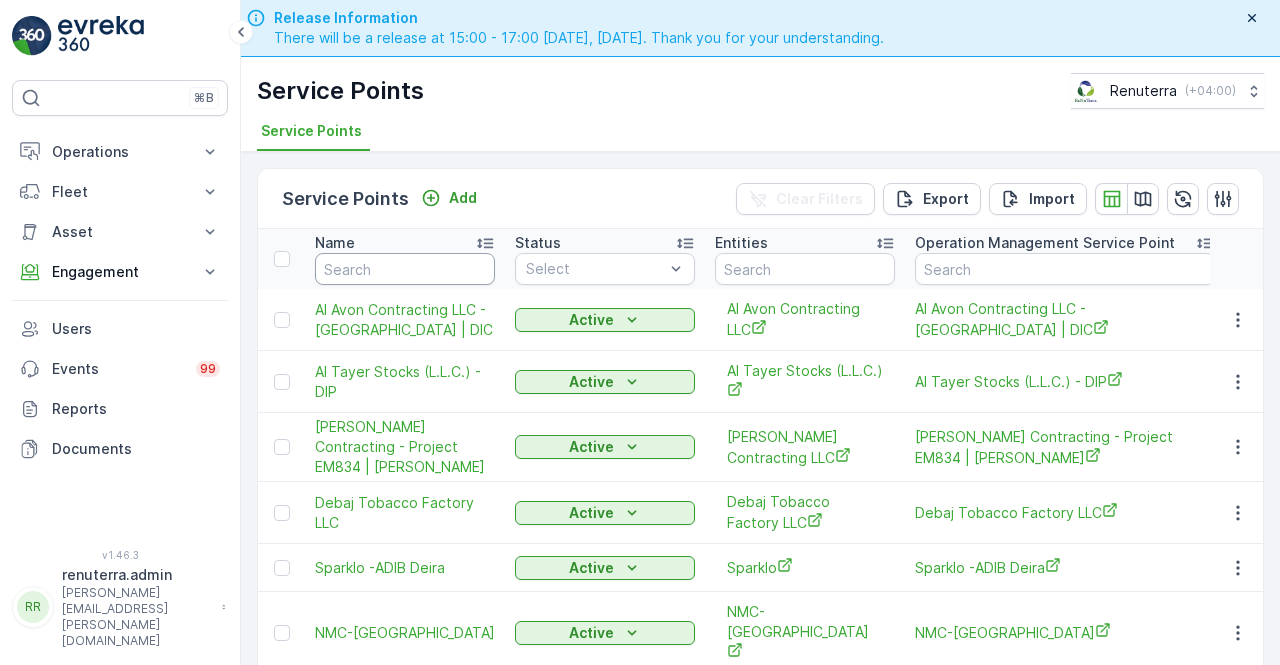 click at bounding box center [405, 269] 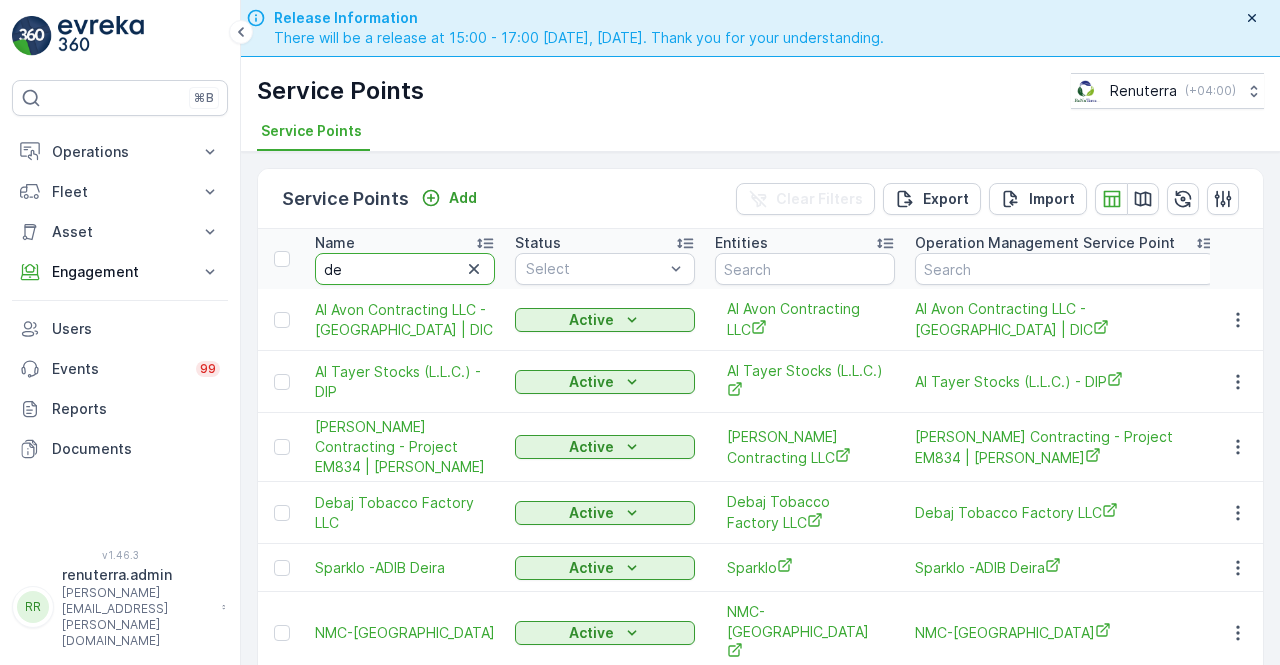 type on "der" 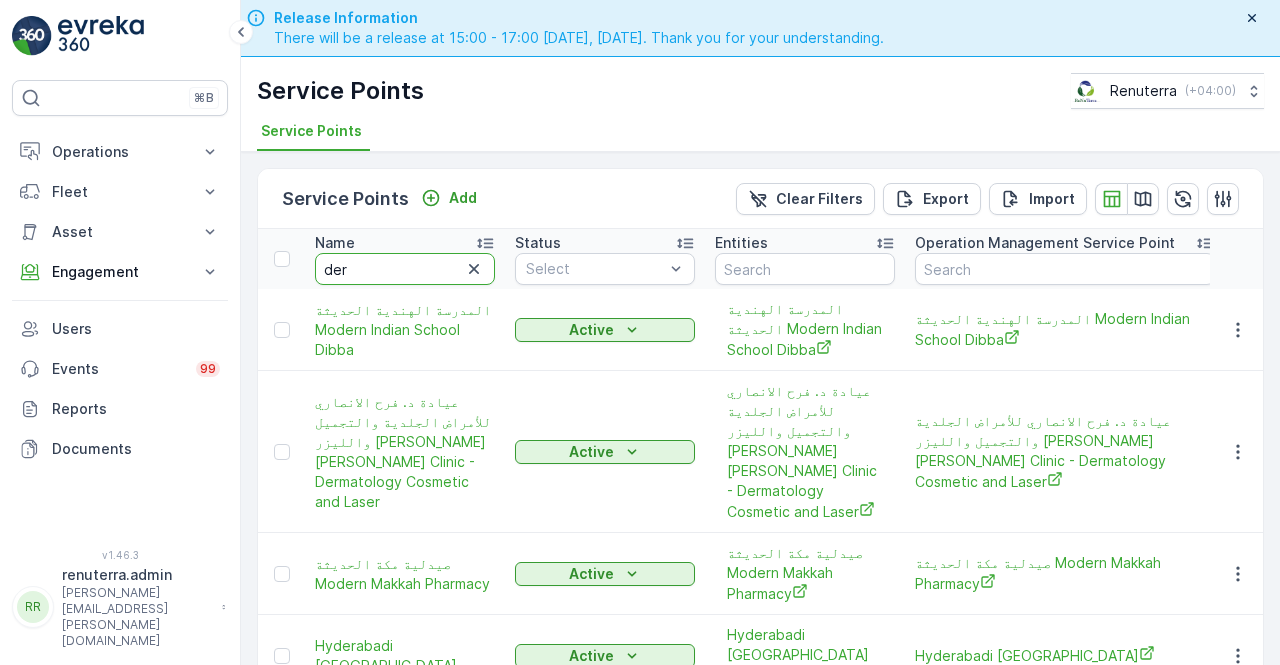 click on "der" at bounding box center [405, 269] 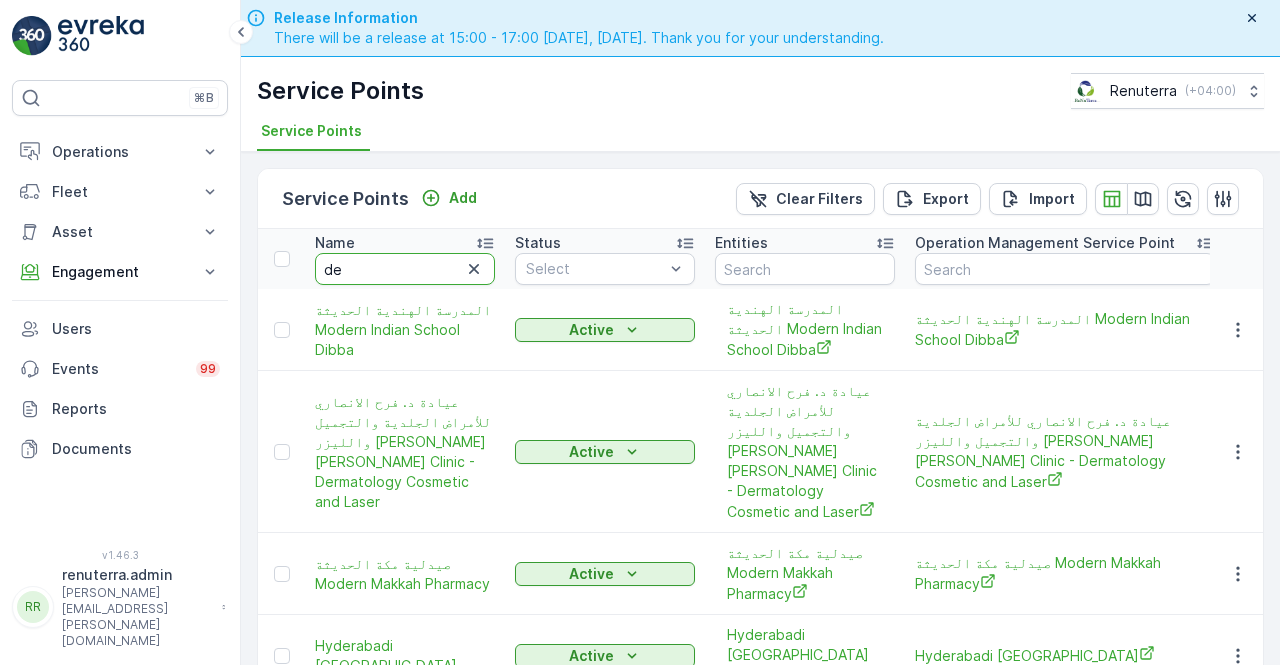 type on "des" 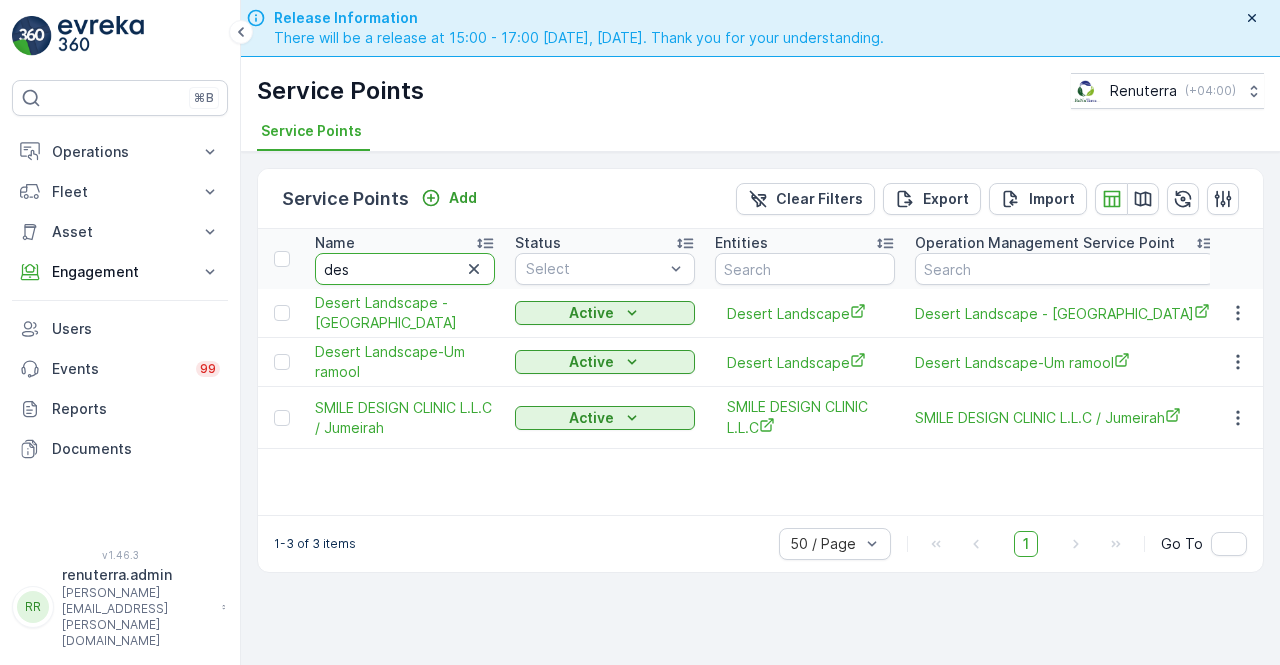 drag, startPoint x: 414, startPoint y: 275, endPoint x: 380, endPoint y: 257, distance: 38.470768 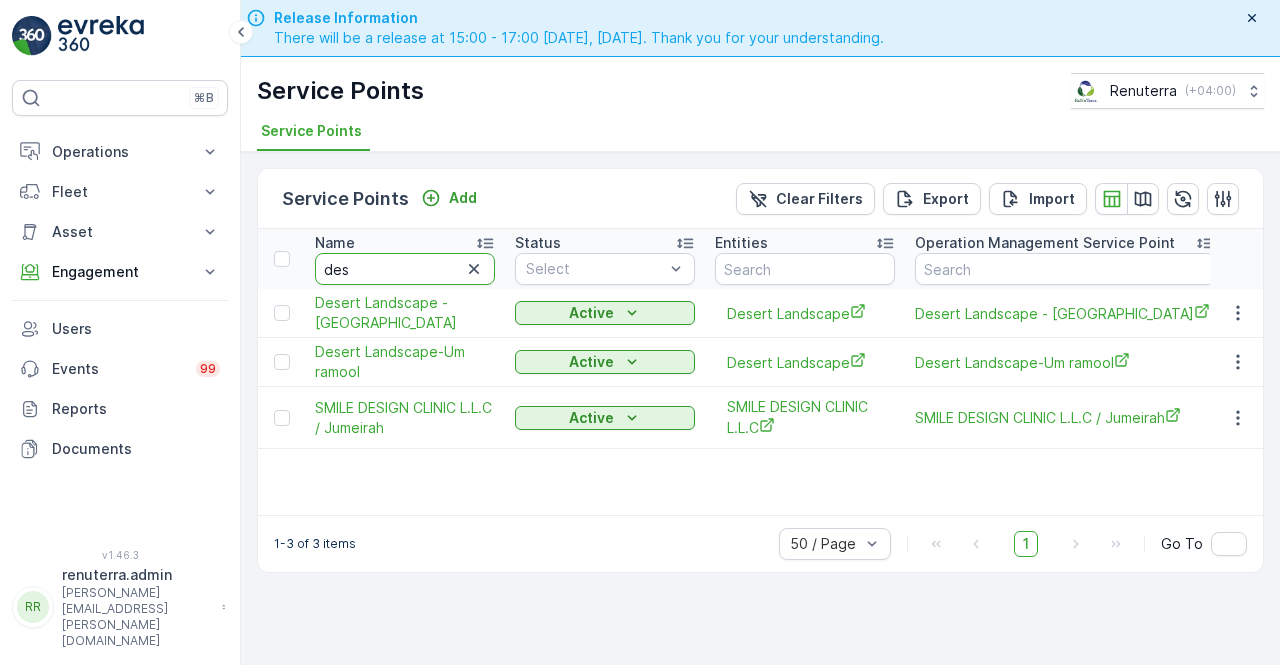 click on "des" at bounding box center [405, 269] 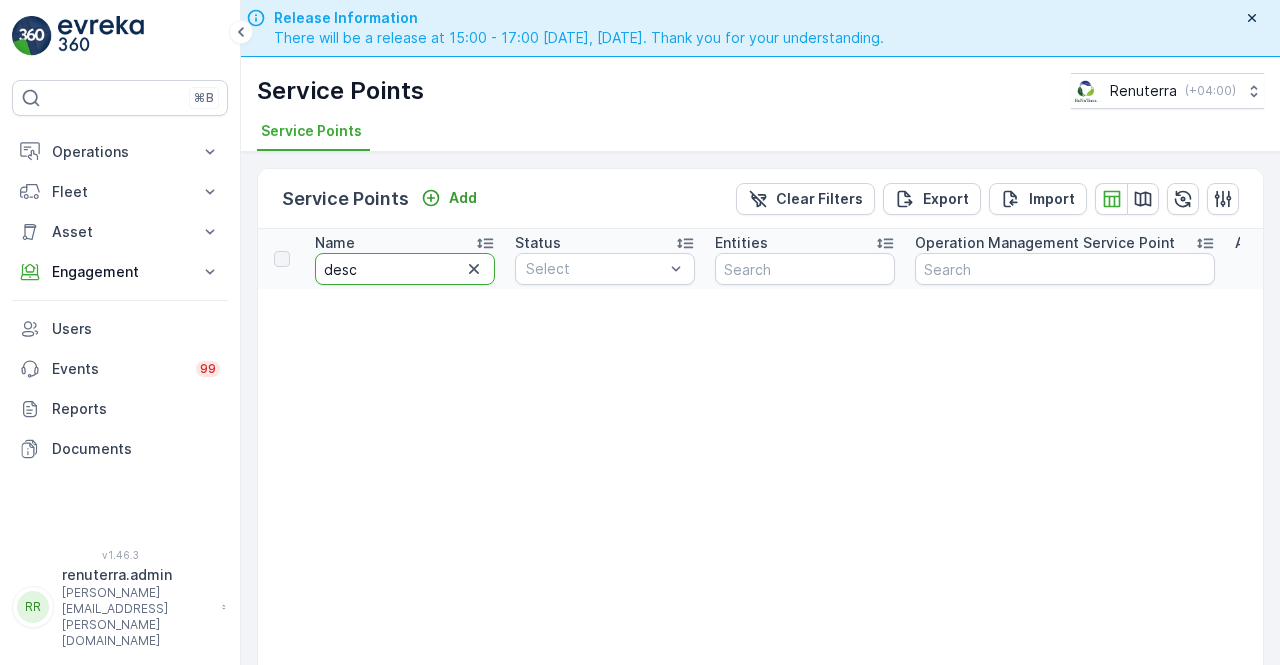 click on "desc" at bounding box center (405, 269) 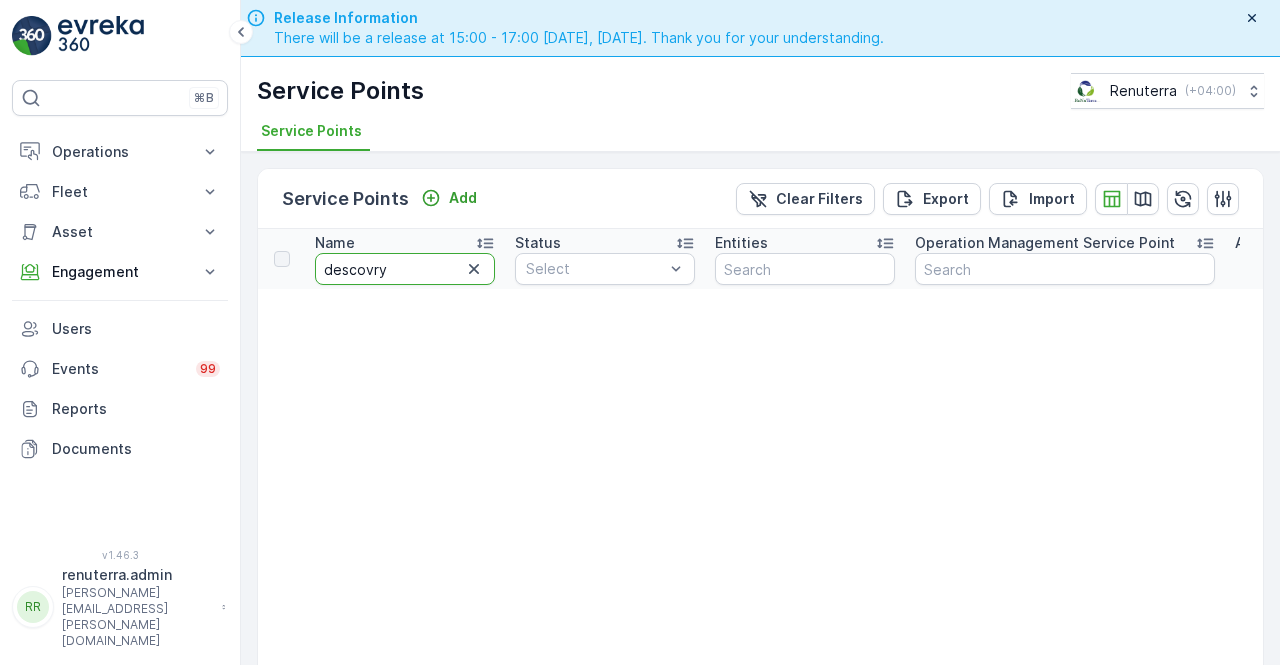 type on "descovry" 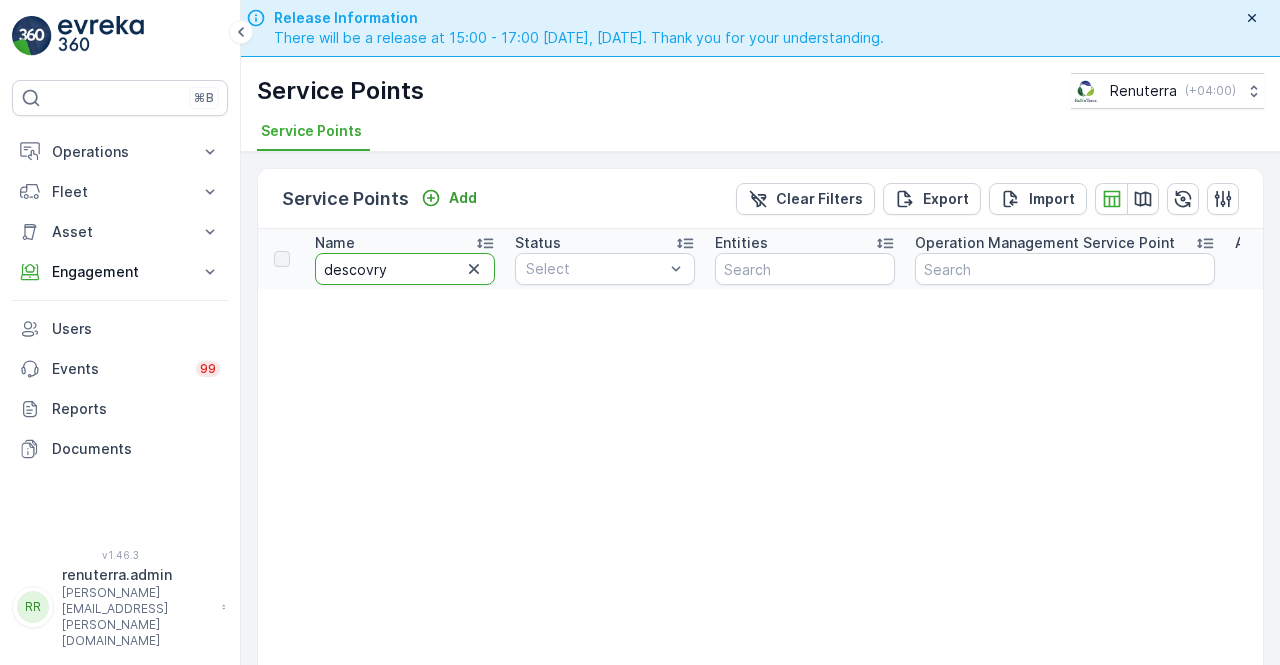 click on "descovry" at bounding box center [405, 269] 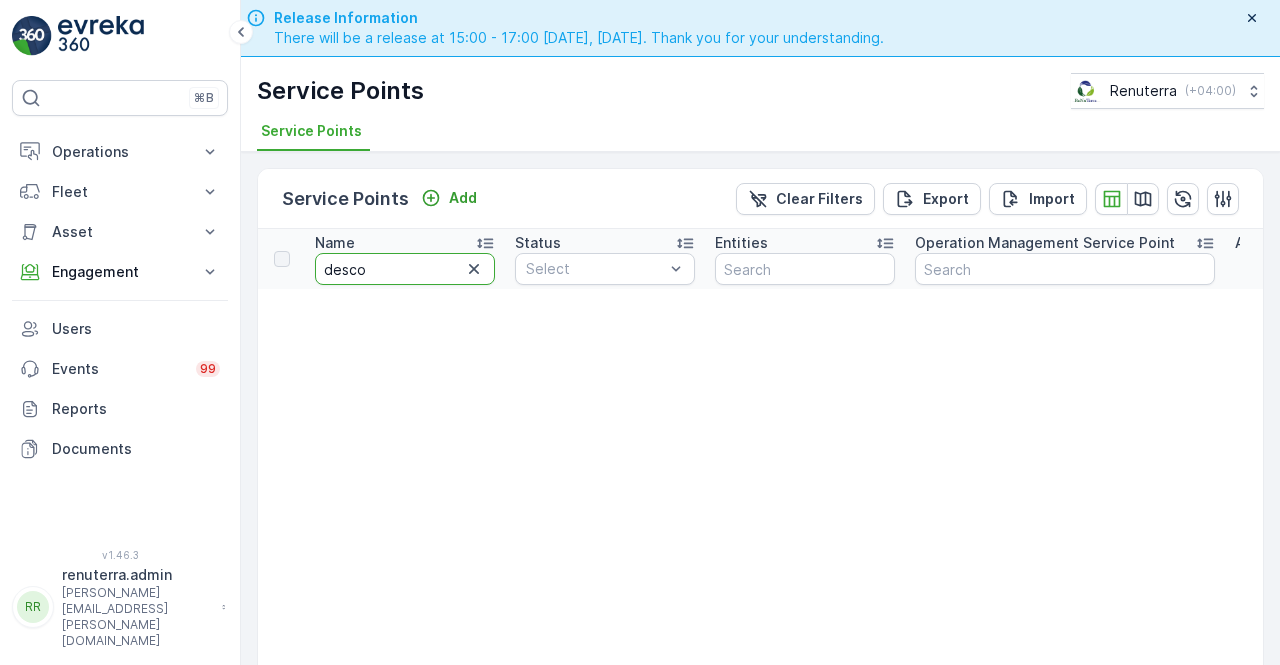 type on "desc" 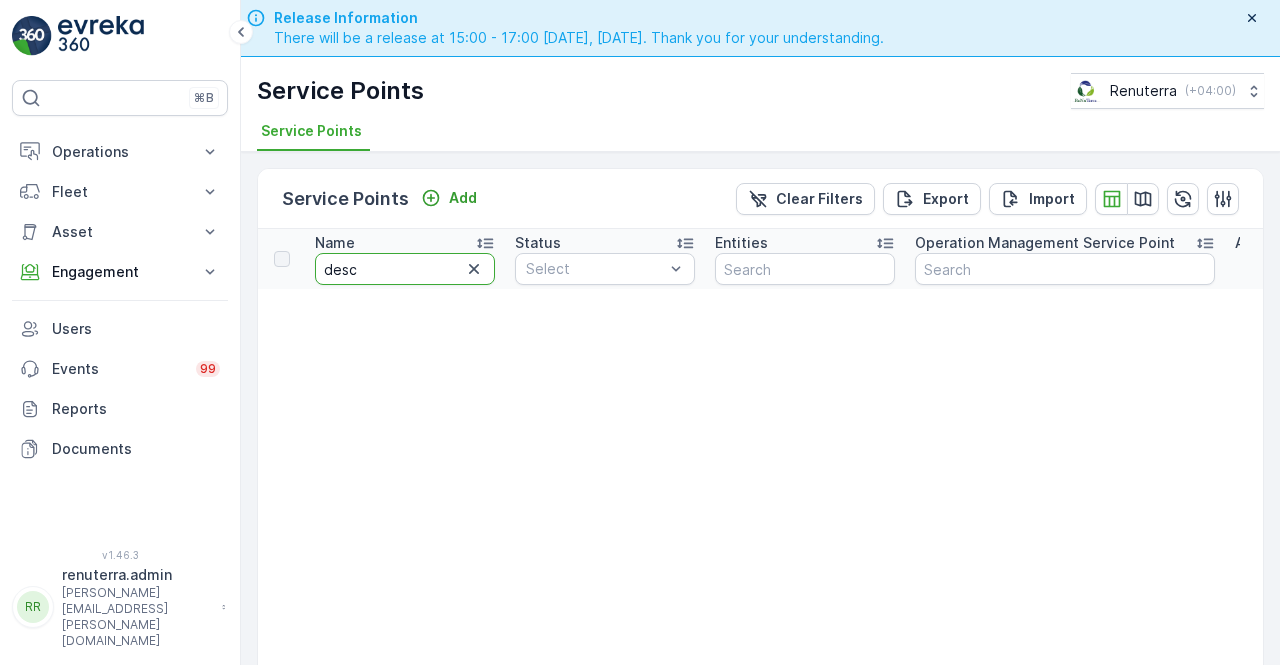 click on "desc" at bounding box center (405, 269) 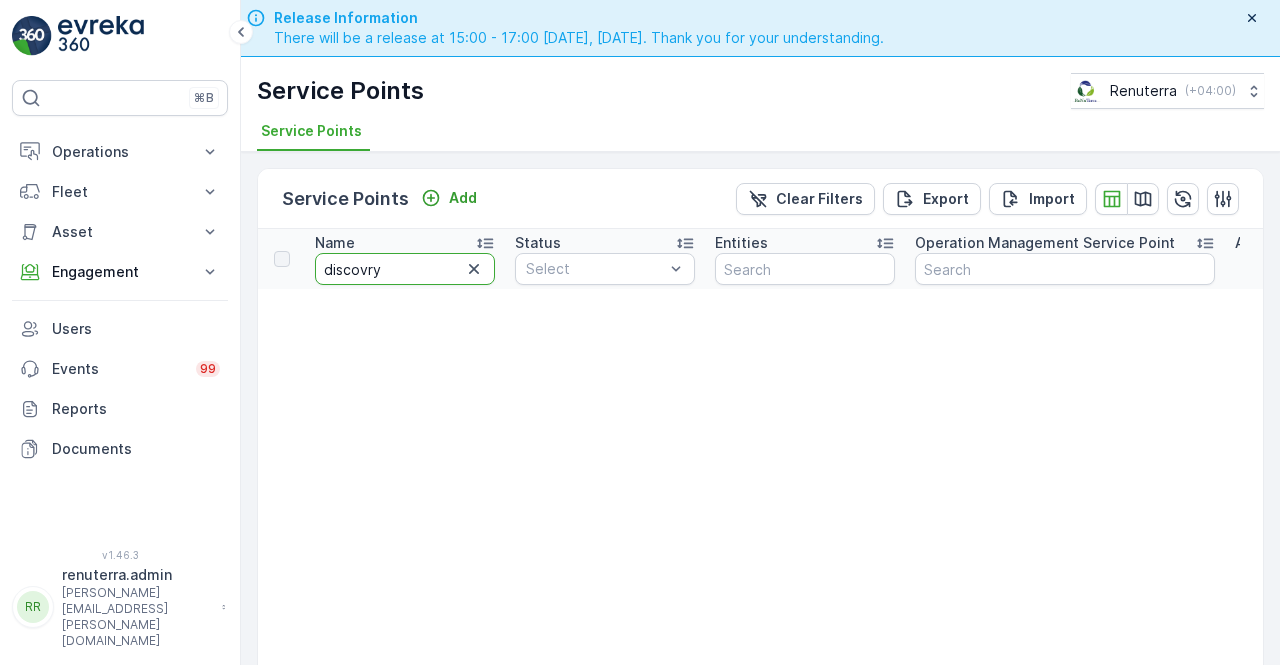type on "discovry" 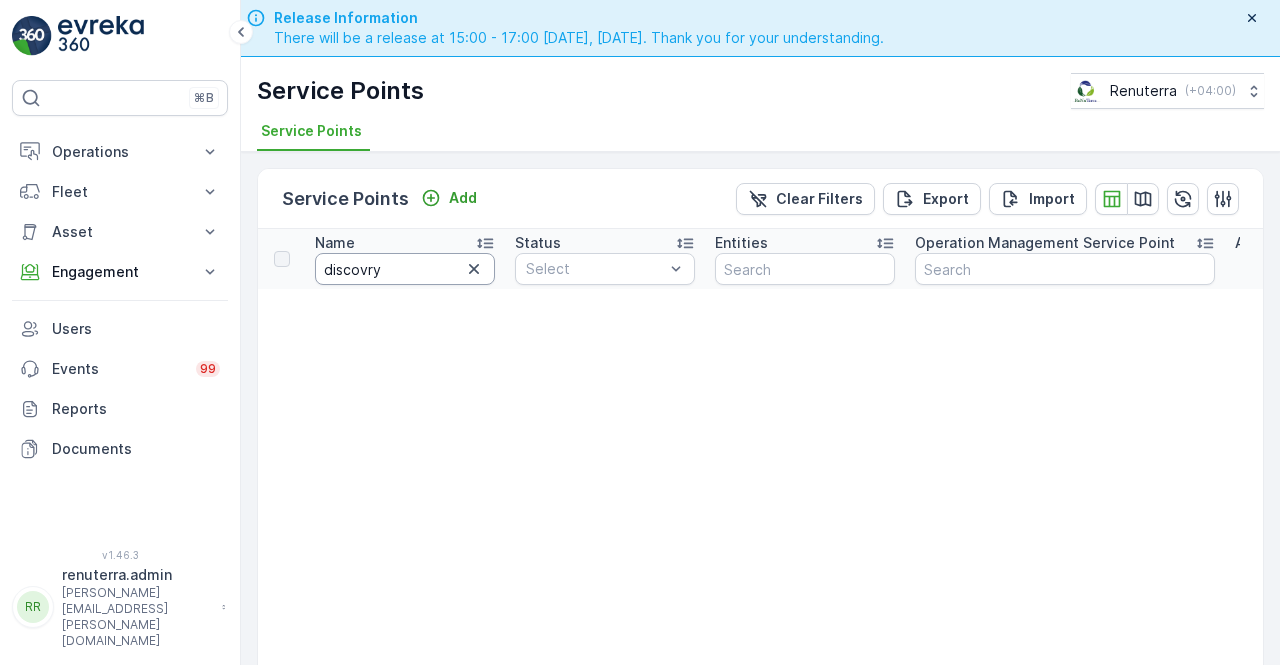 click on "discovry" at bounding box center [405, 269] 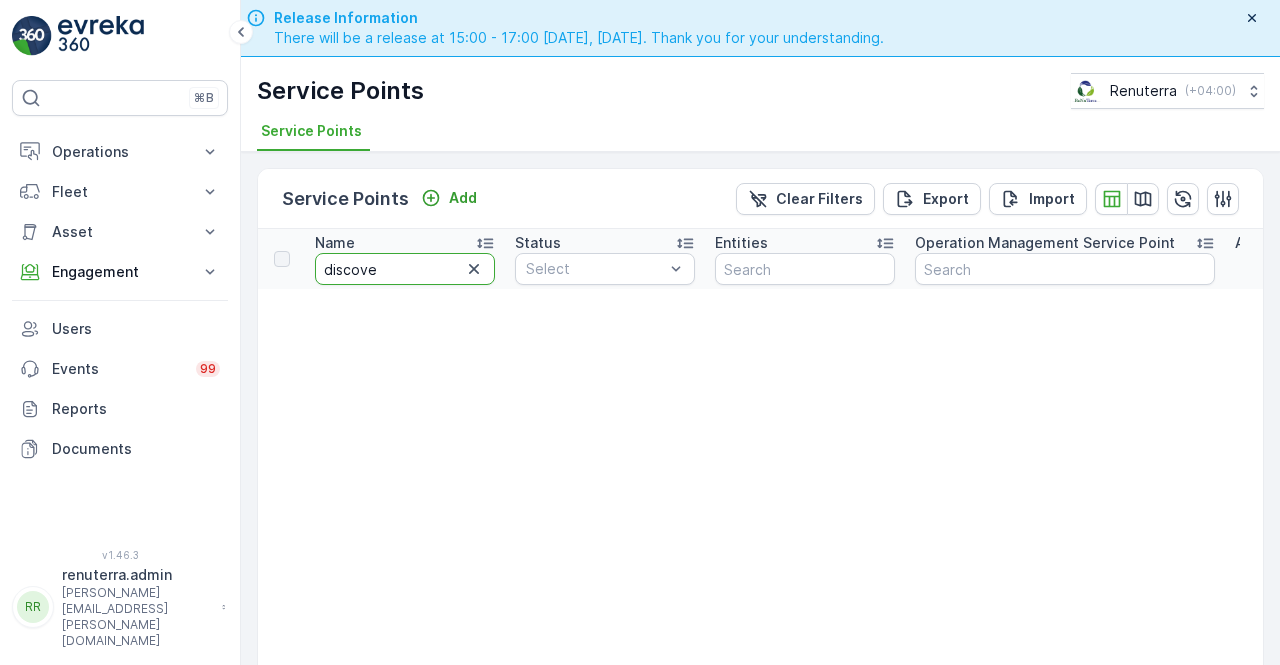 type on "discover" 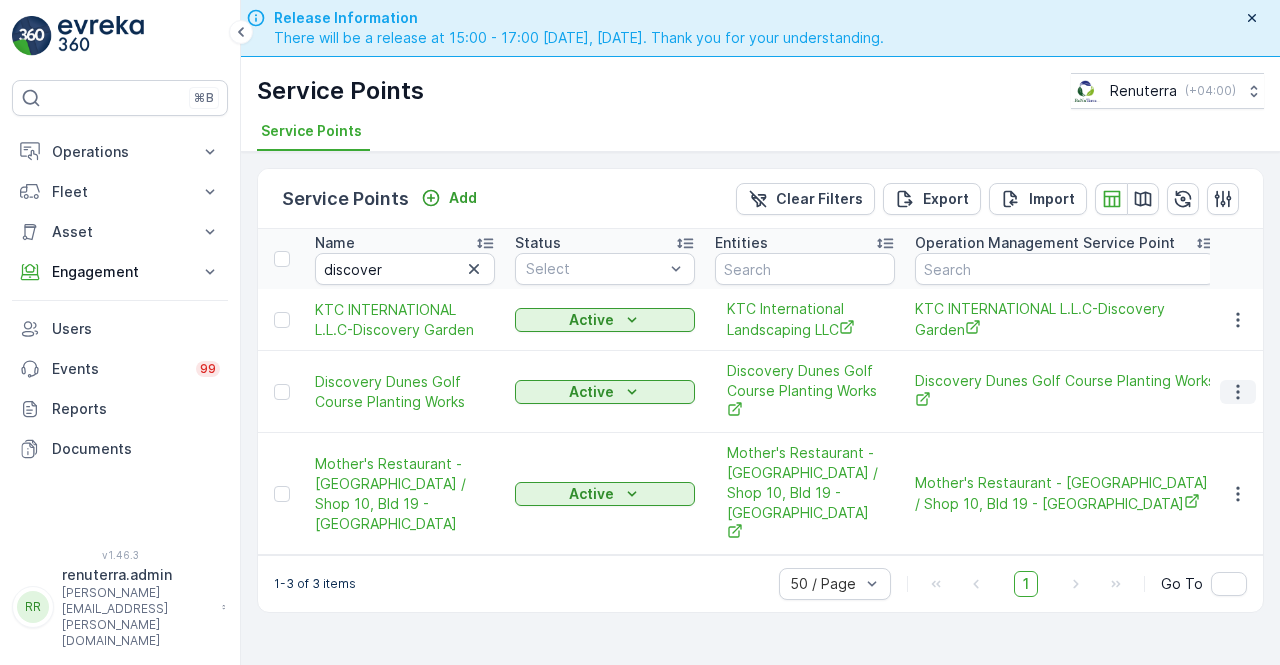 click 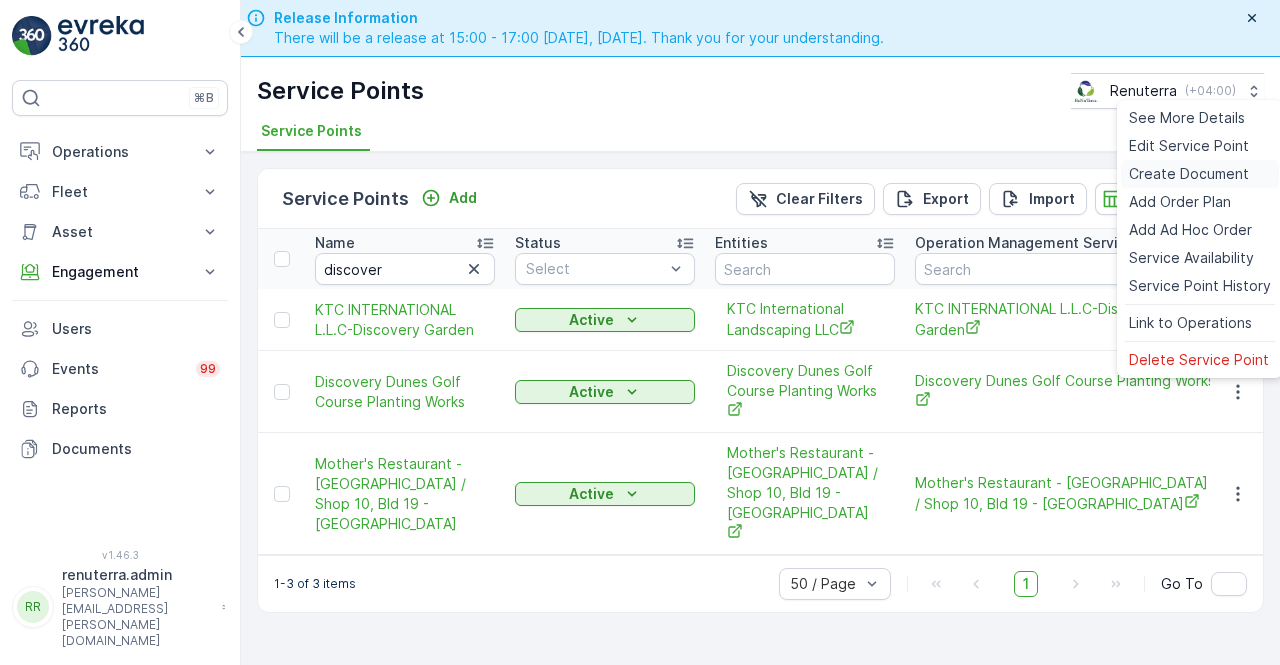 click on "Create Document" at bounding box center (1189, 174) 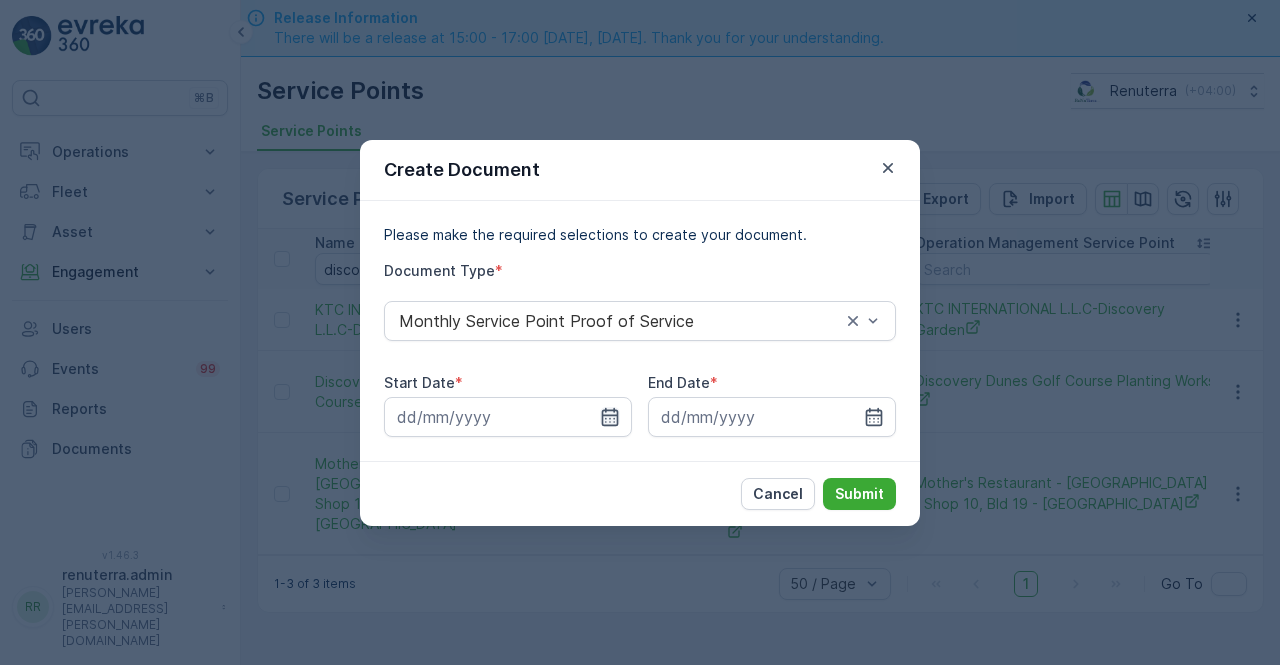 click 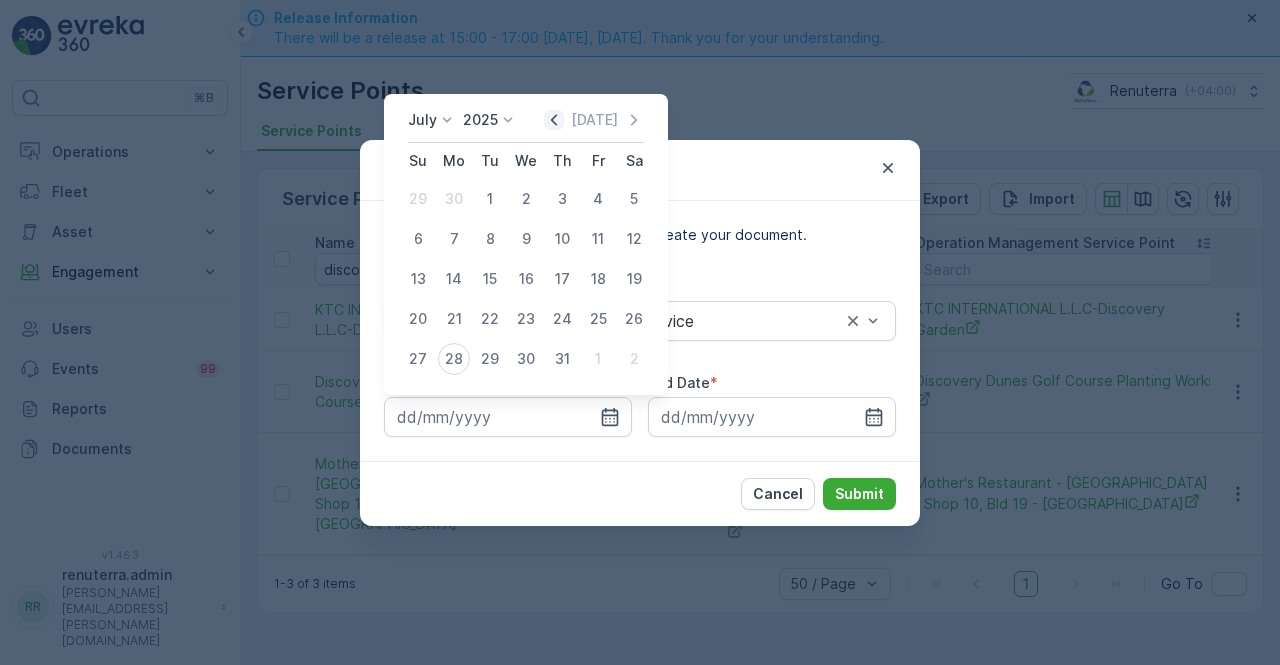 click 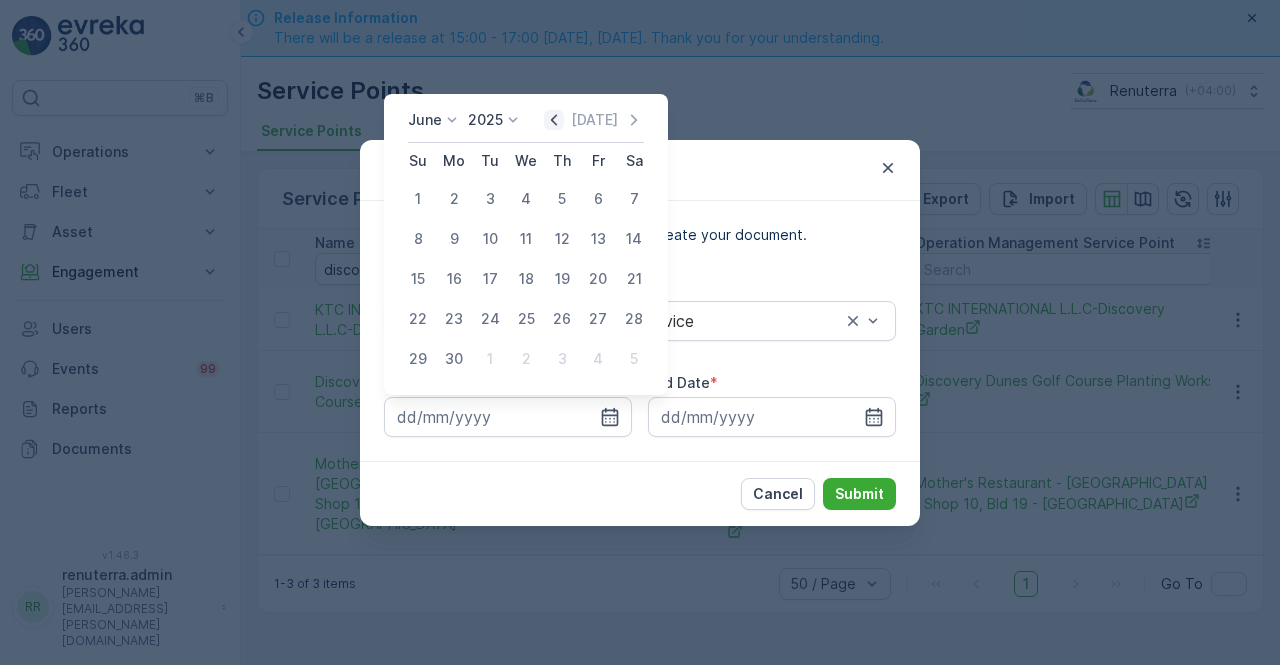 click 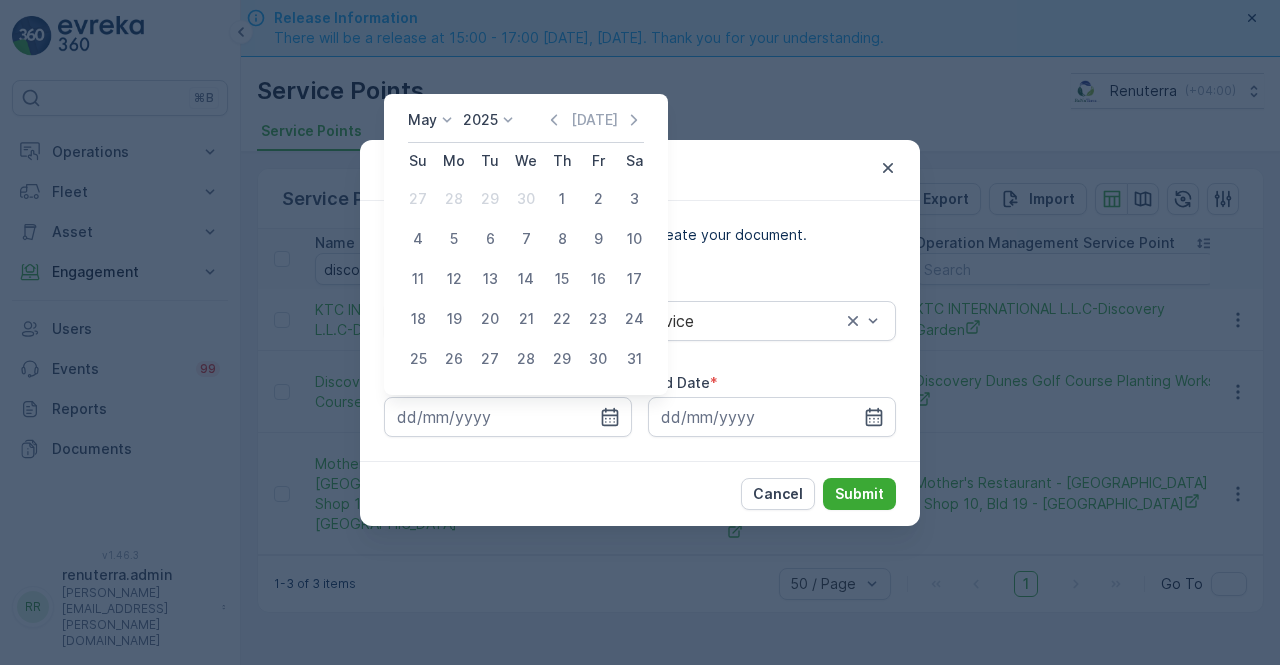 click on "1" at bounding box center [562, 199] 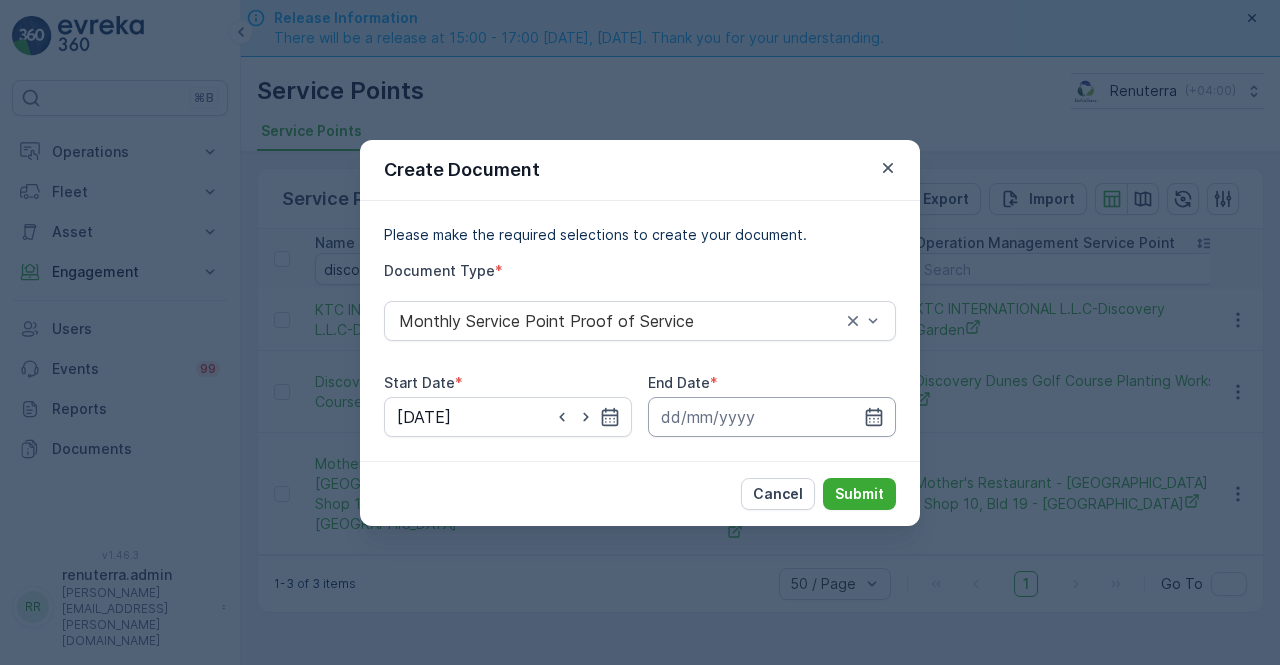 click at bounding box center [772, 417] 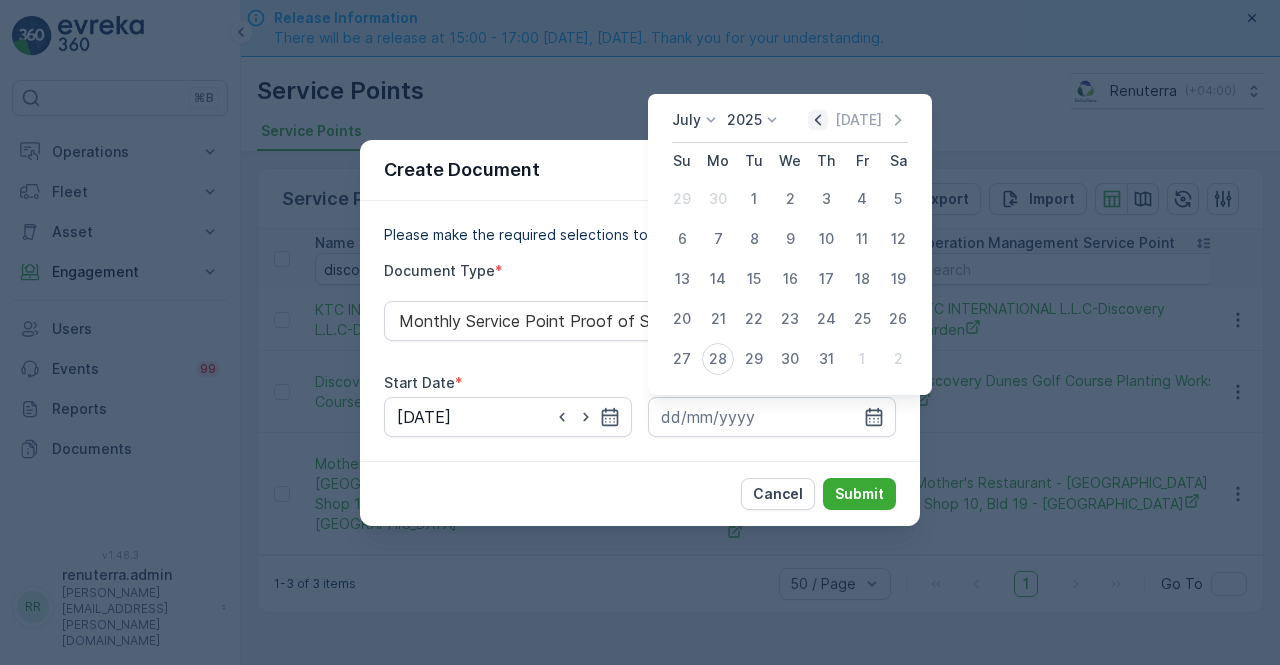 click 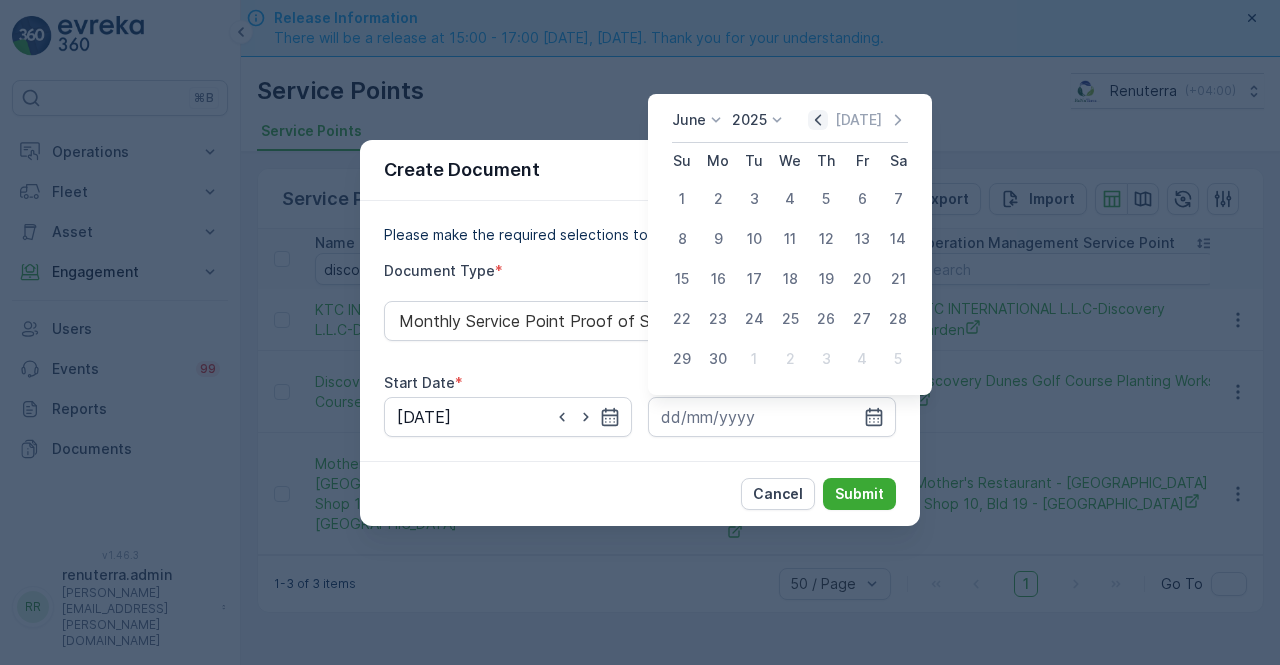 click 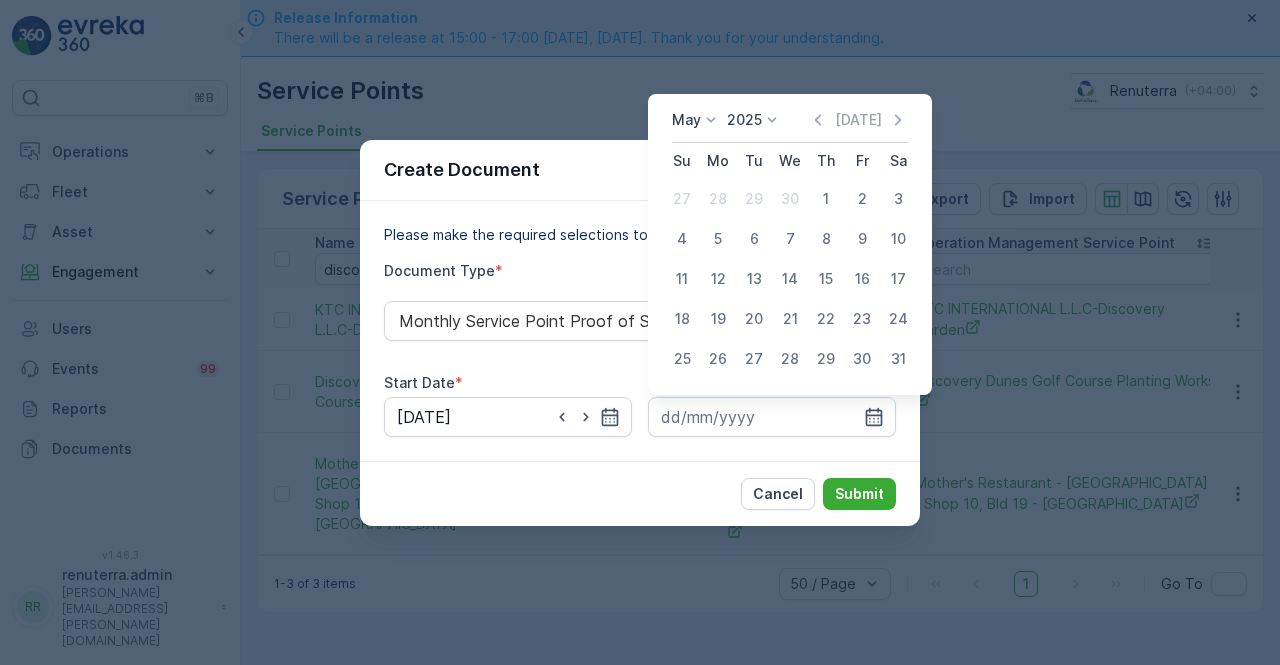 click on "31" at bounding box center (898, 359) 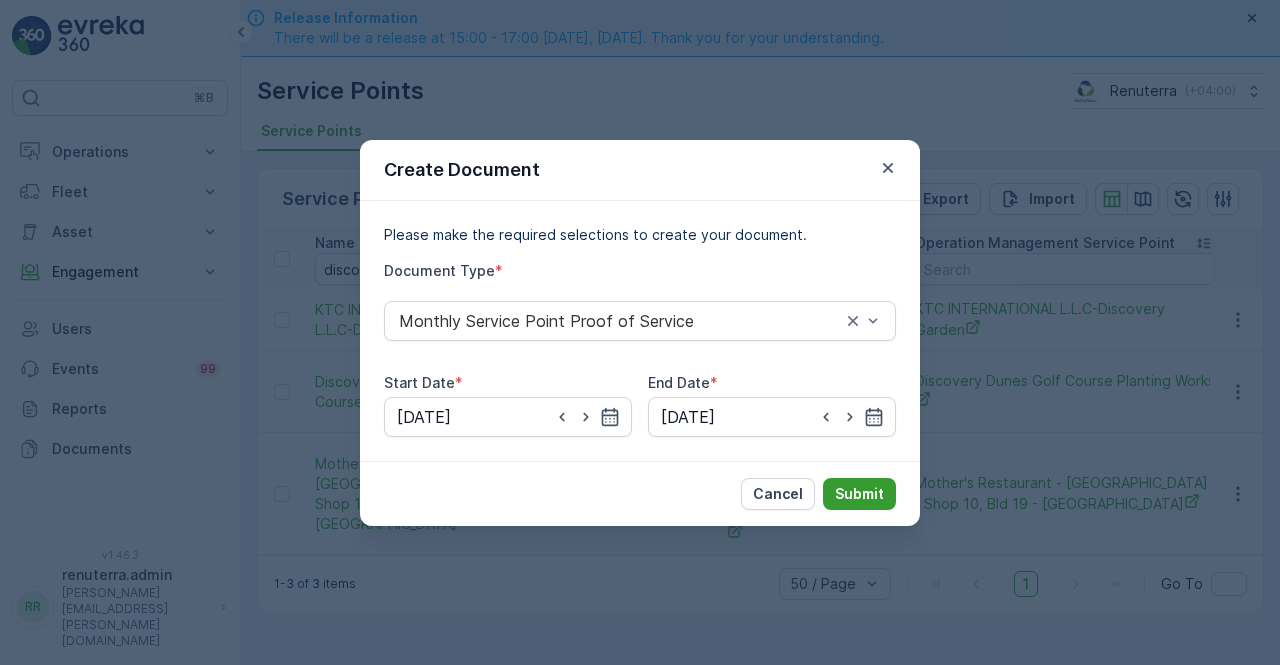 click on "Submit" at bounding box center [859, 494] 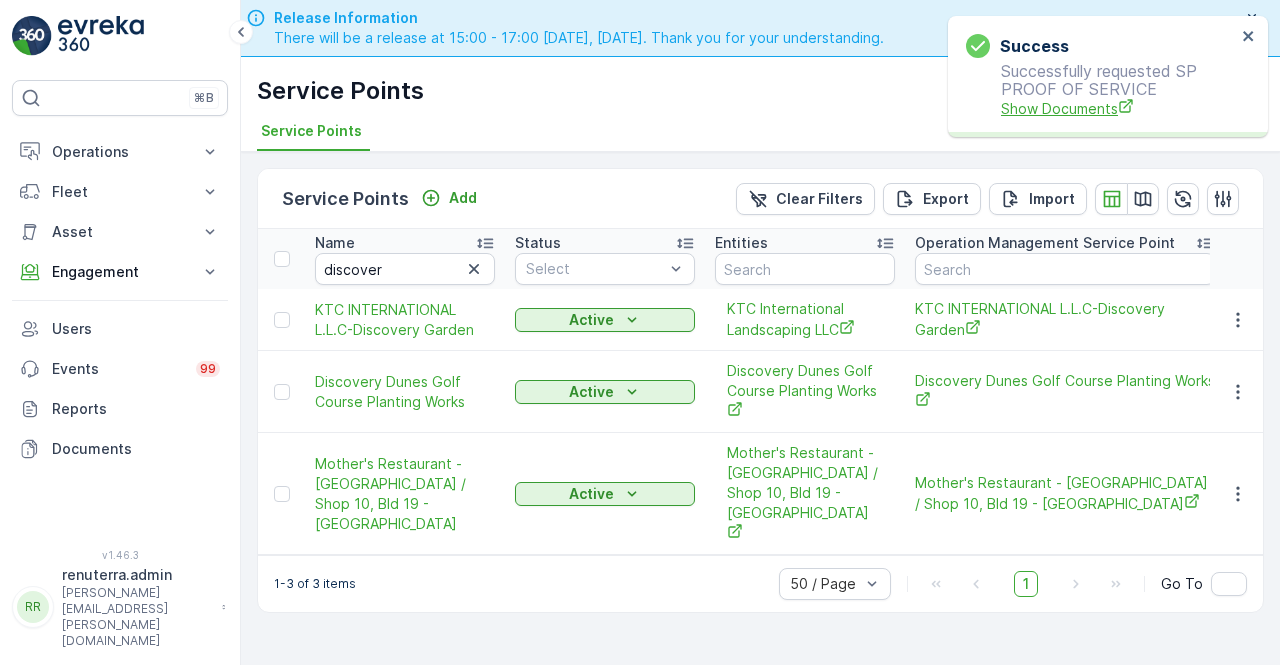click on "Show Documents" at bounding box center [1118, 108] 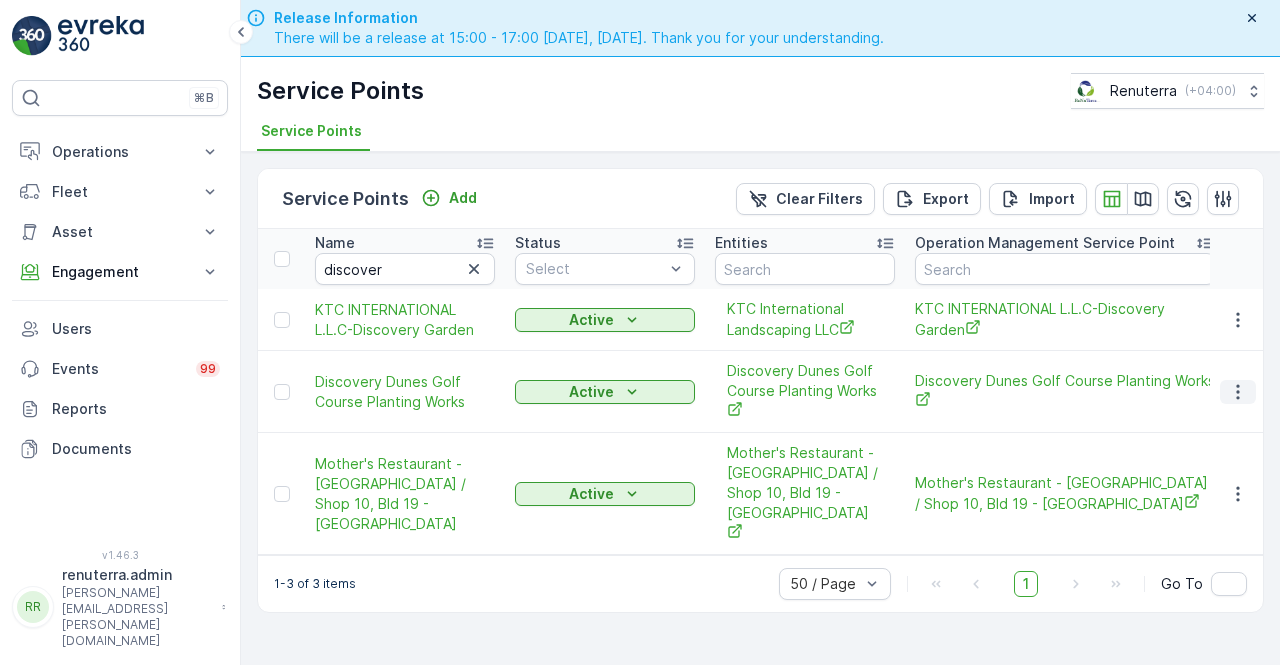 click 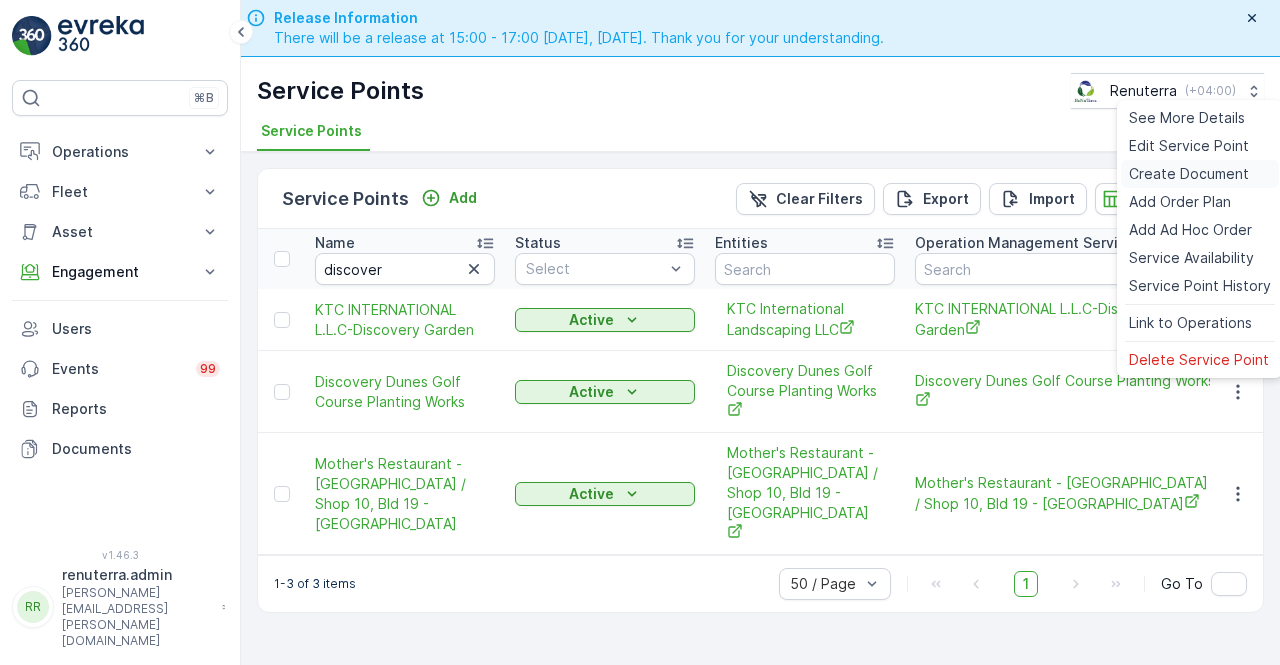 click on "Create Document" at bounding box center (1189, 174) 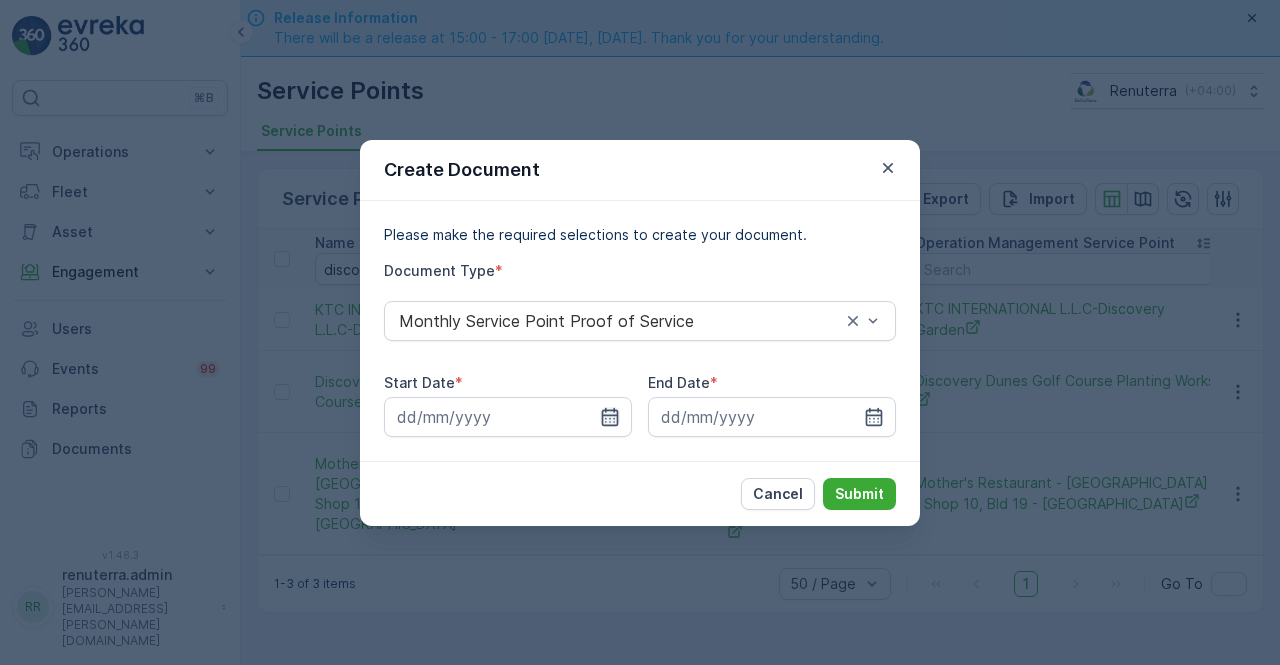click 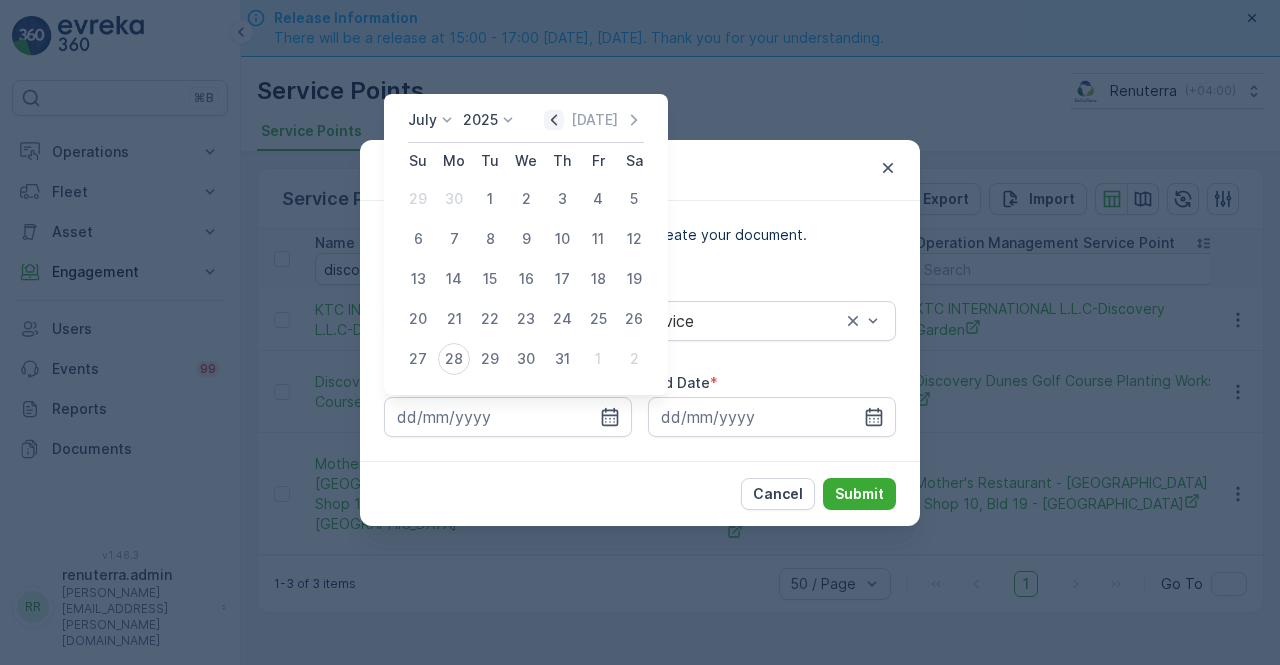 click 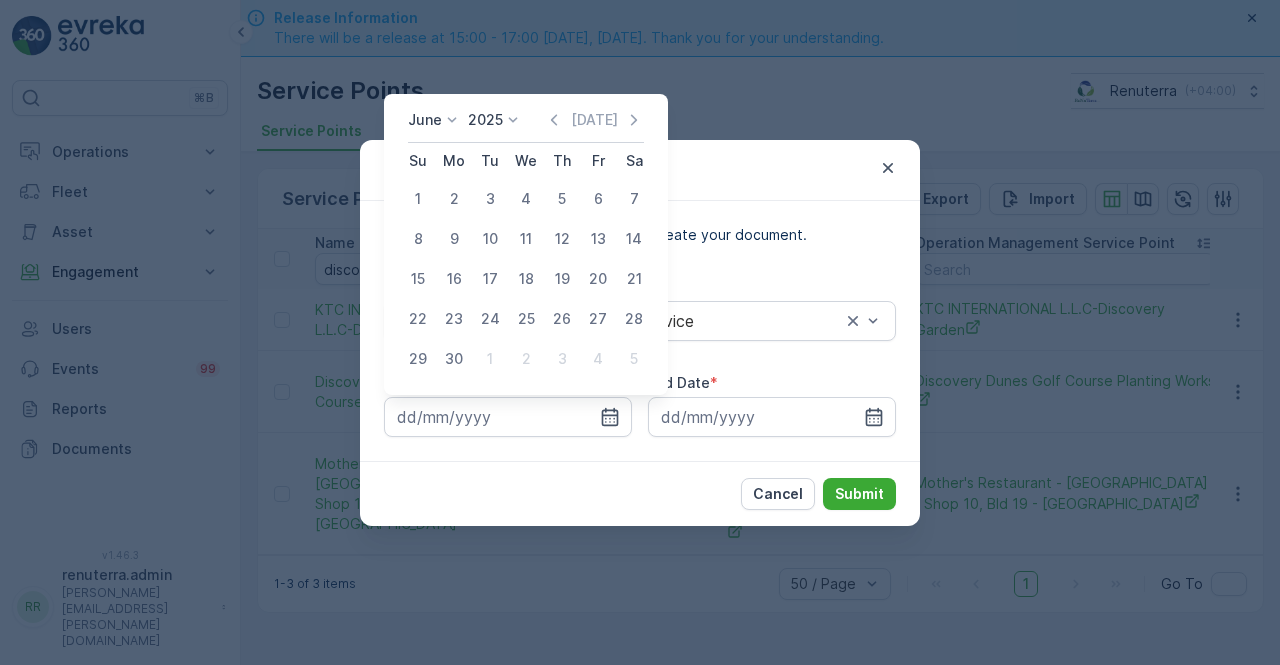 drag, startPoint x: 408, startPoint y: 203, endPoint x: 433, endPoint y: 203, distance: 25 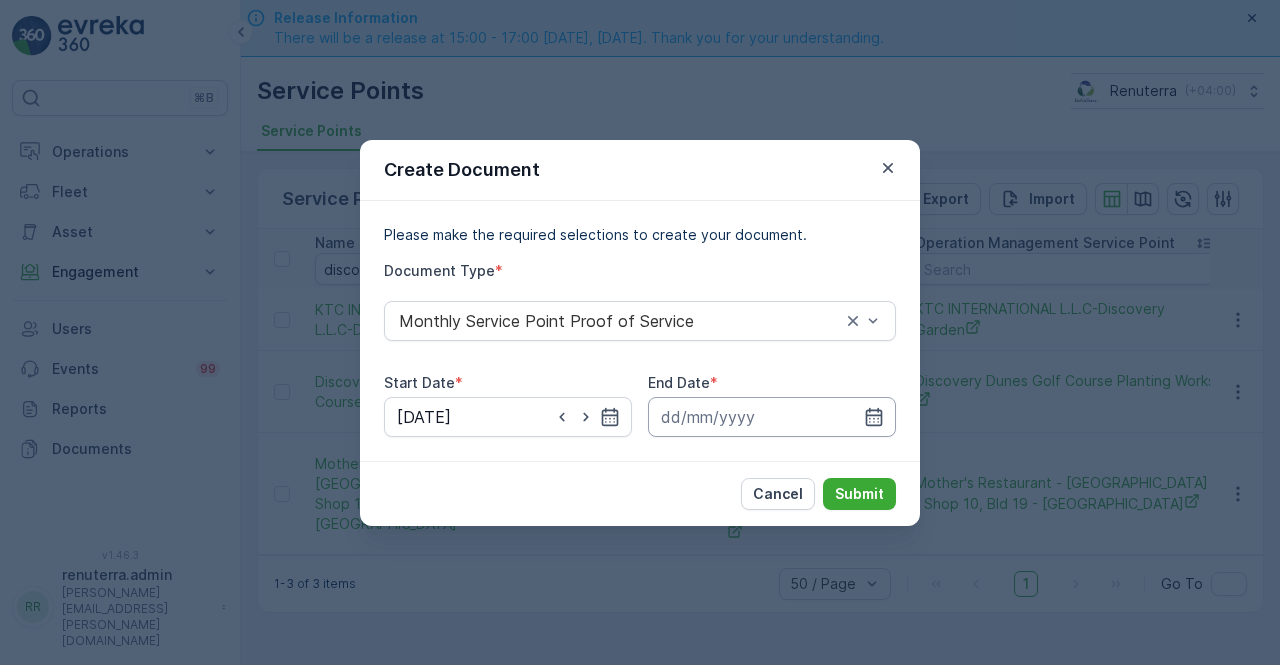 drag, startPoint x: 888, startPoint y: 426, endPoint x: 849, endPoint y: 397, distance: 48.60041 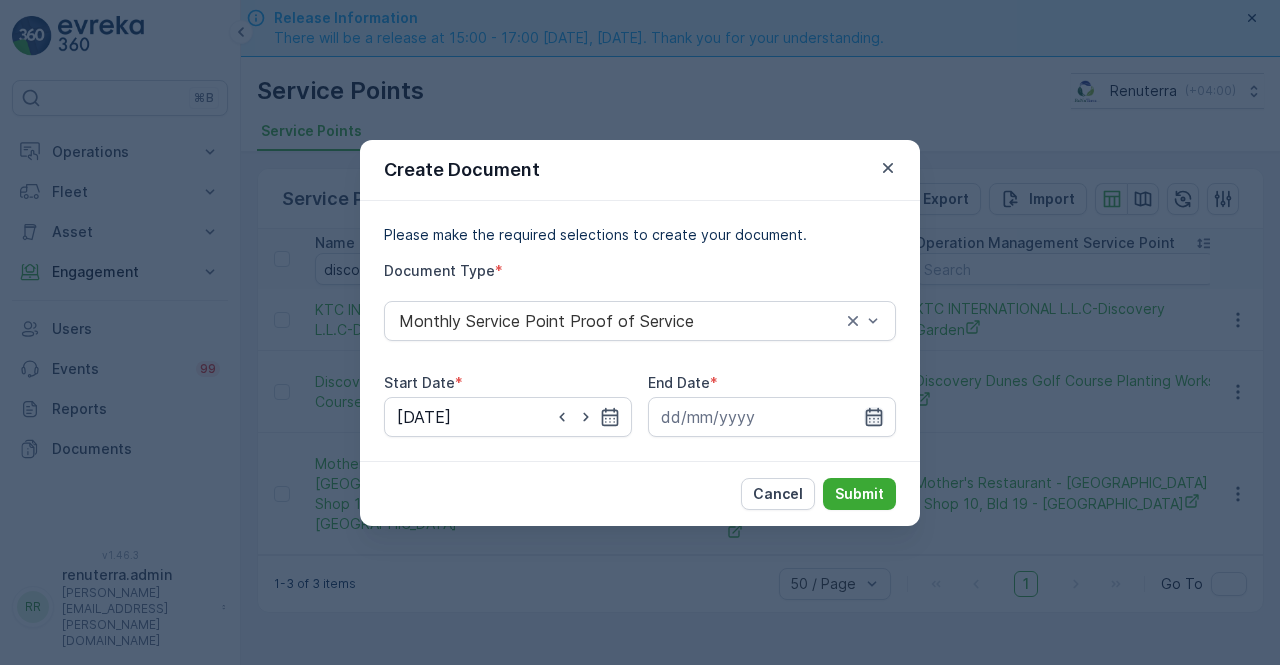 click 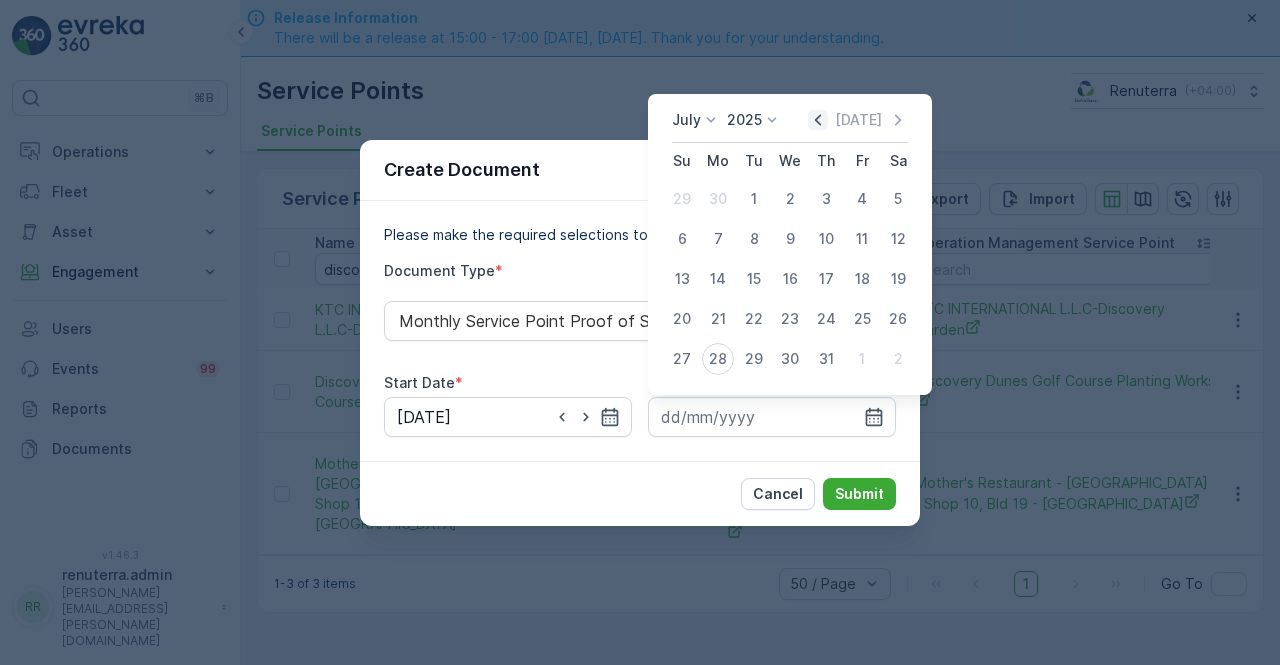 click 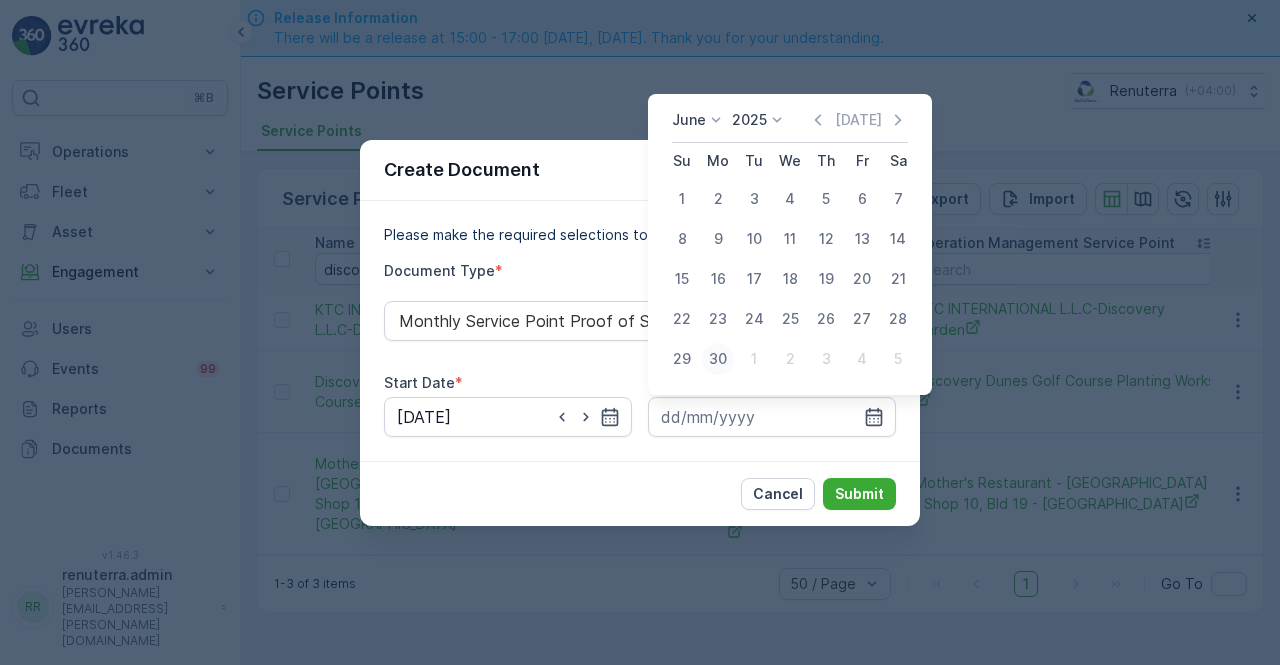 click on "30" at bounding box center (718, 359) 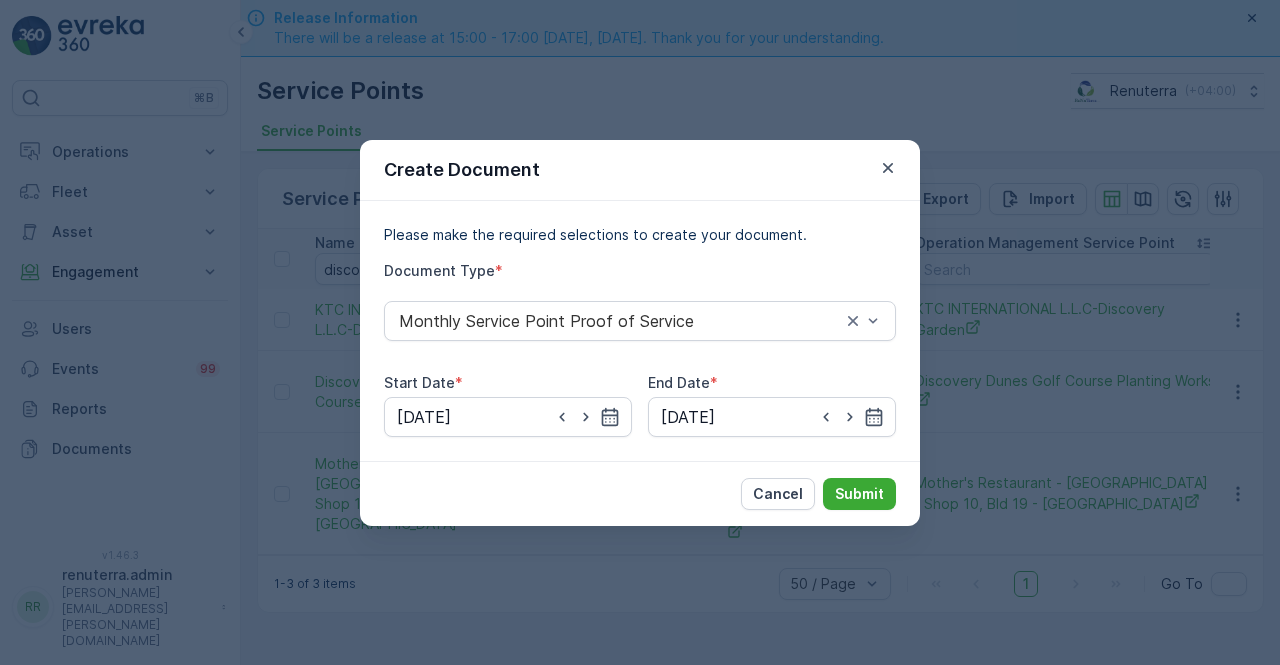 click on "Cancel Submit" at bounding box center (640, 493) 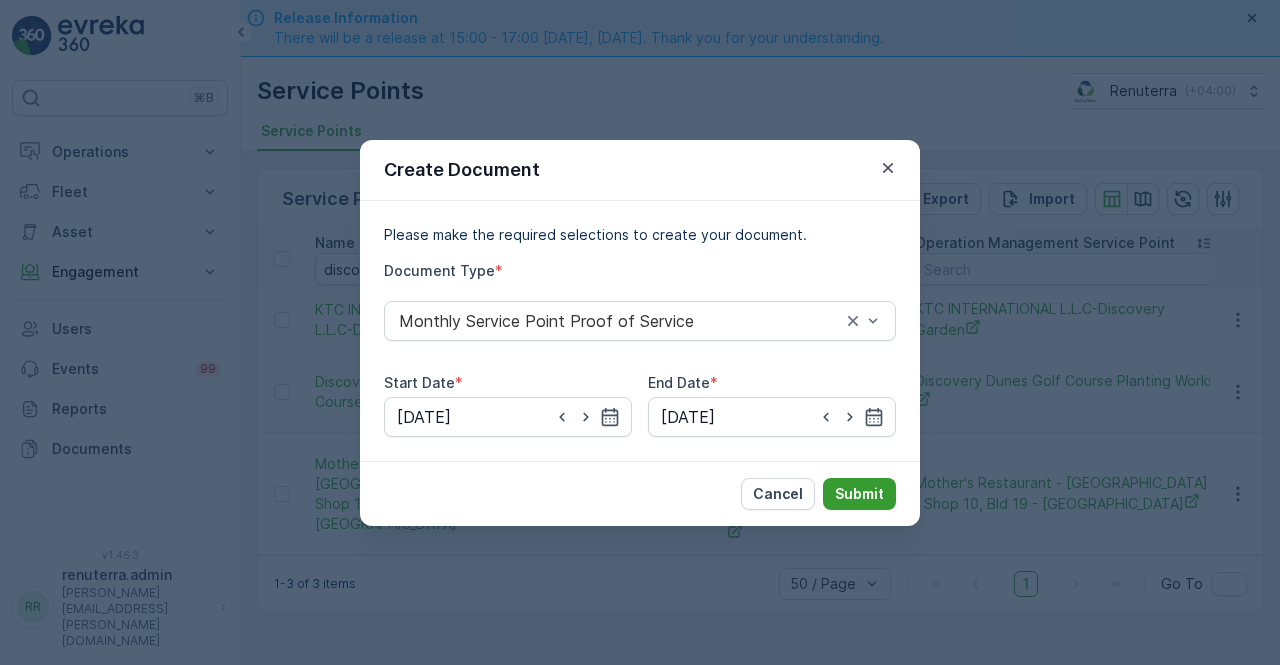 click on "Submit" at bounding box center [859, 494] 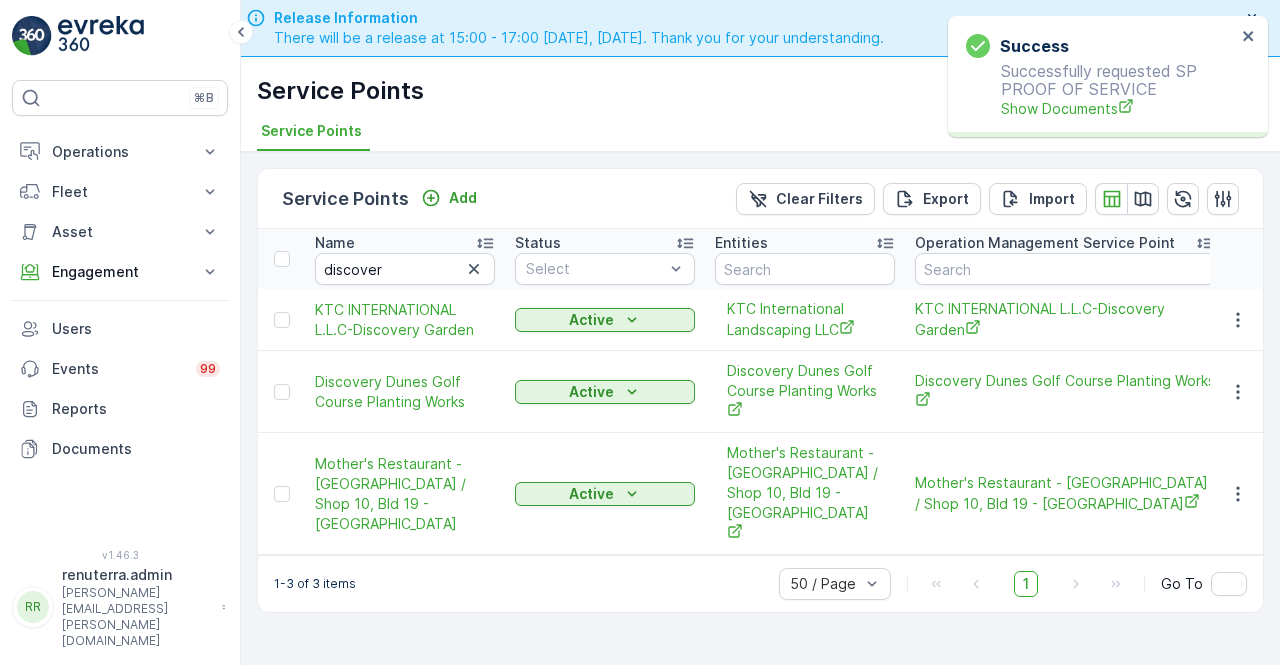 click on "Success Successfully requested SP PROOF OF SERVICE   Show Documents" at bounding box center (1101, 76) 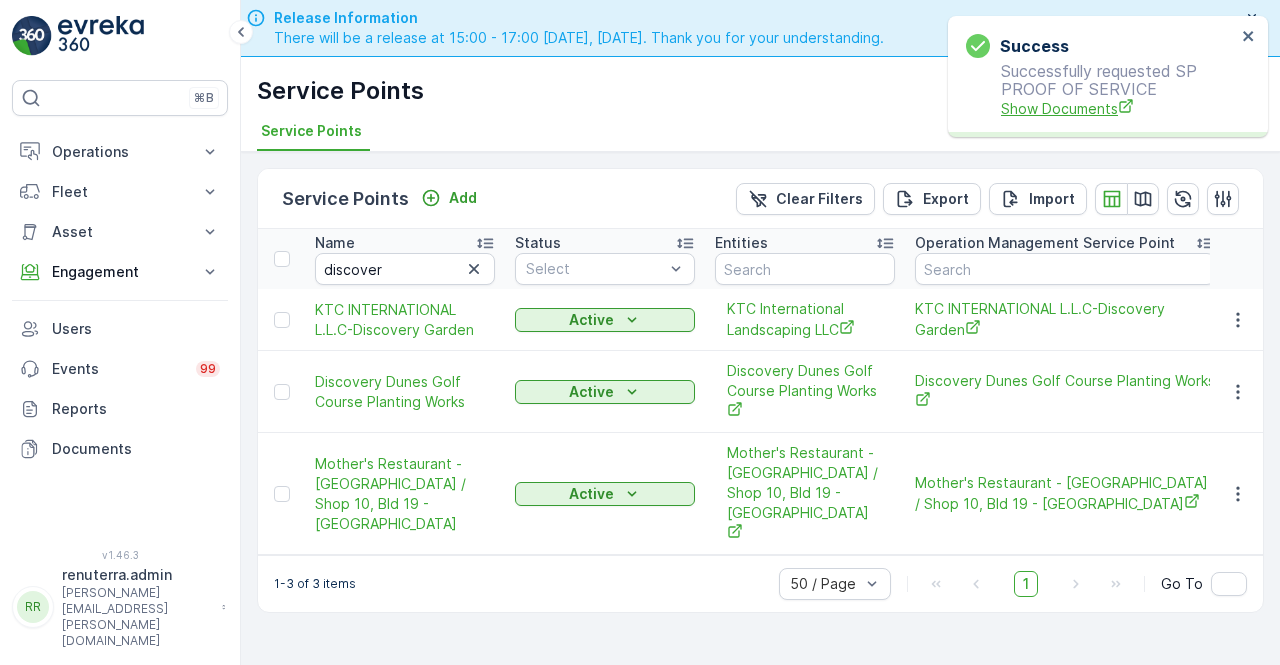 click on "Show Documents" at bounding box center [1118, 108] 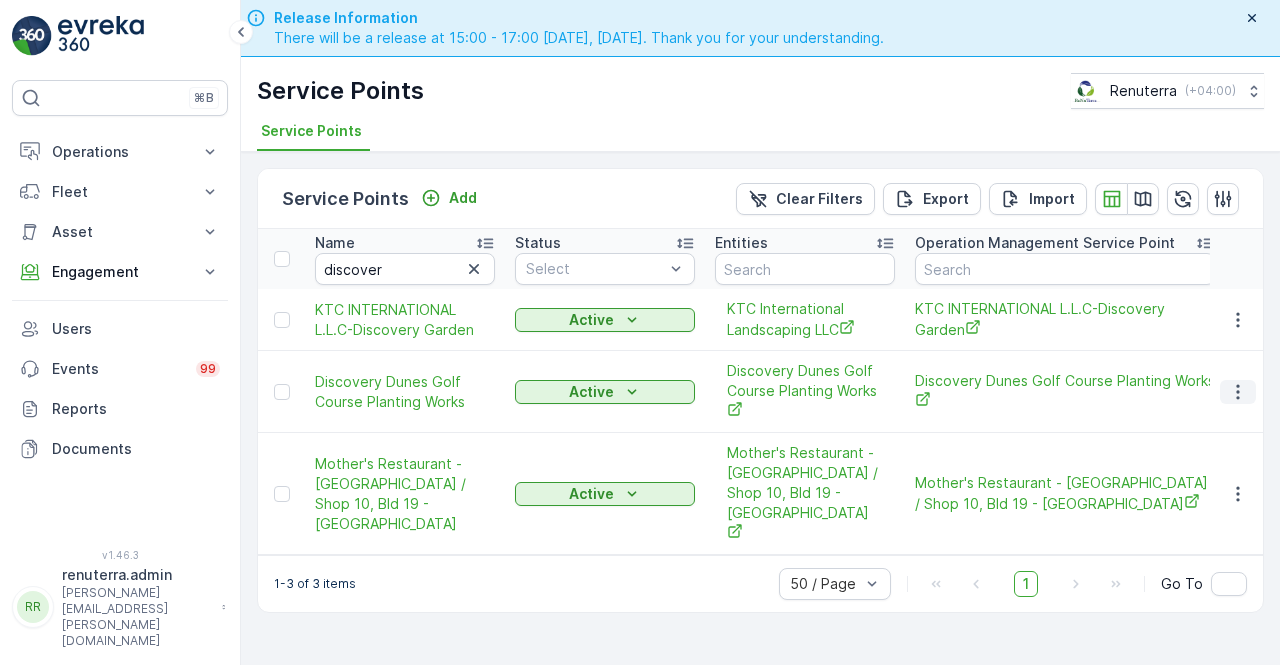 click 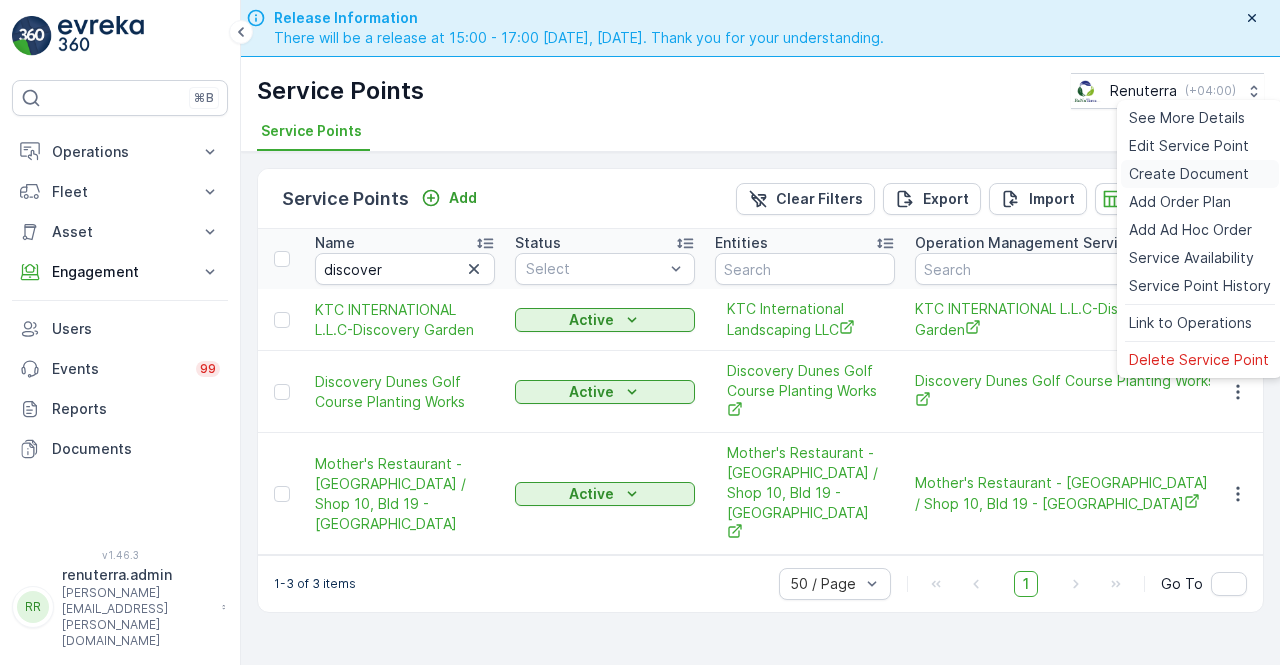 click on "Create Document" at bounding box center (1189, 174) 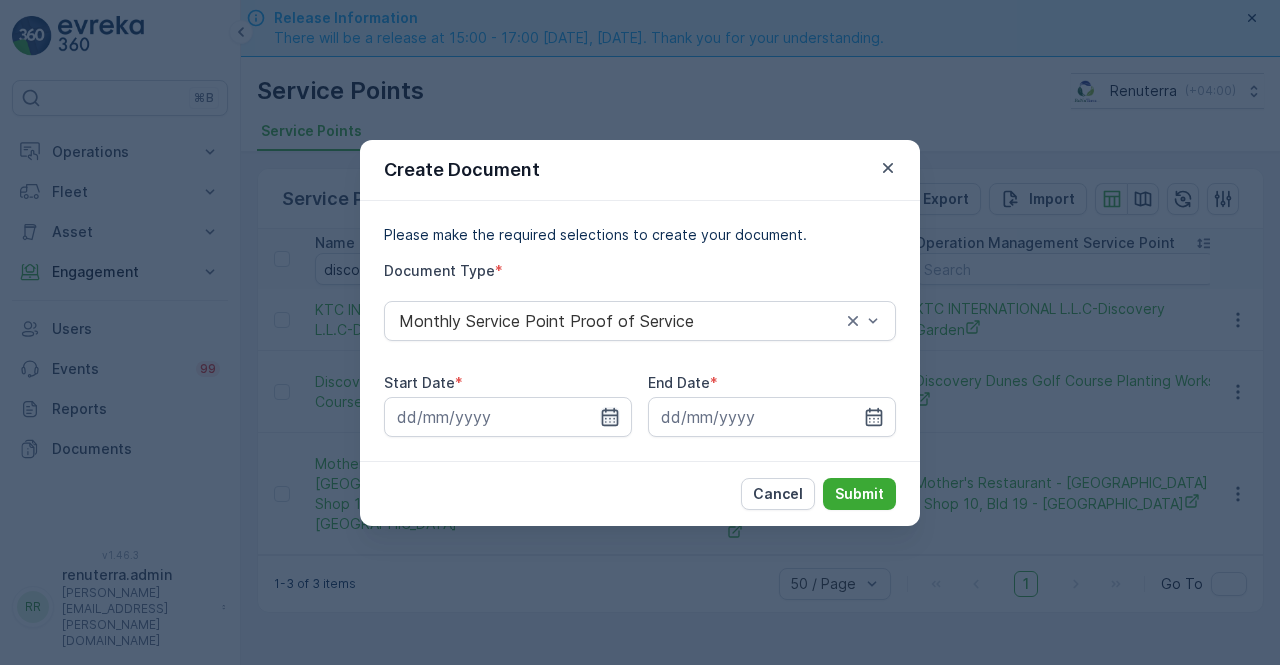 click 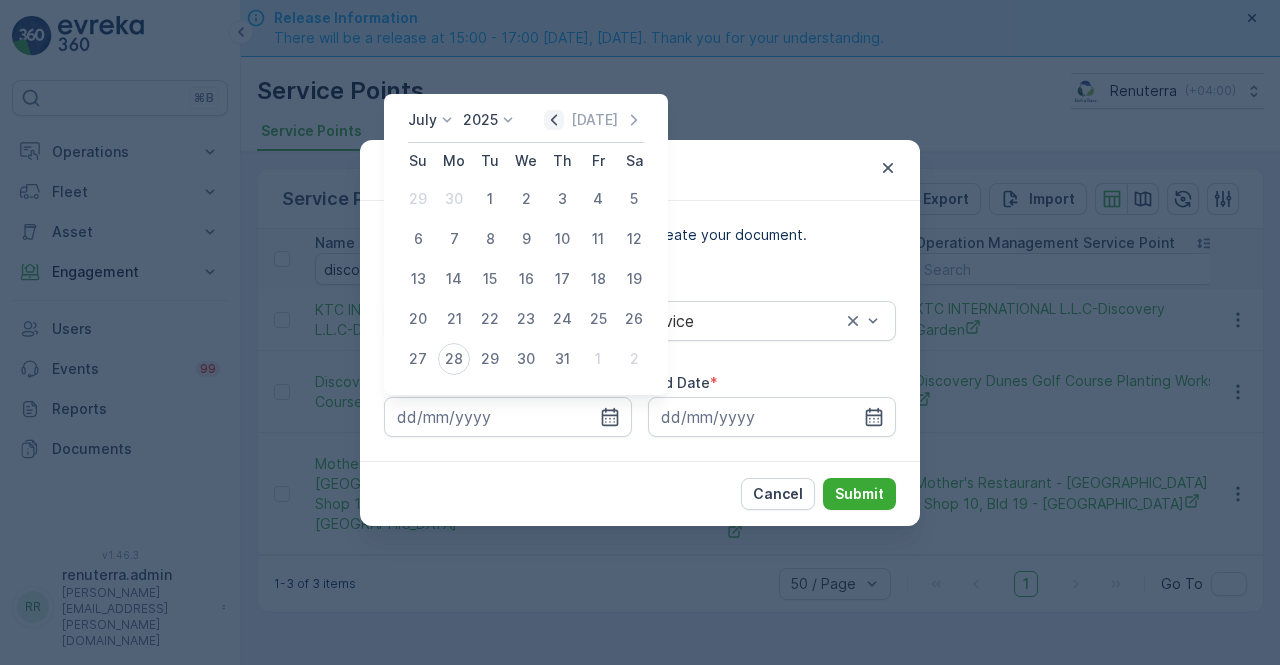 click 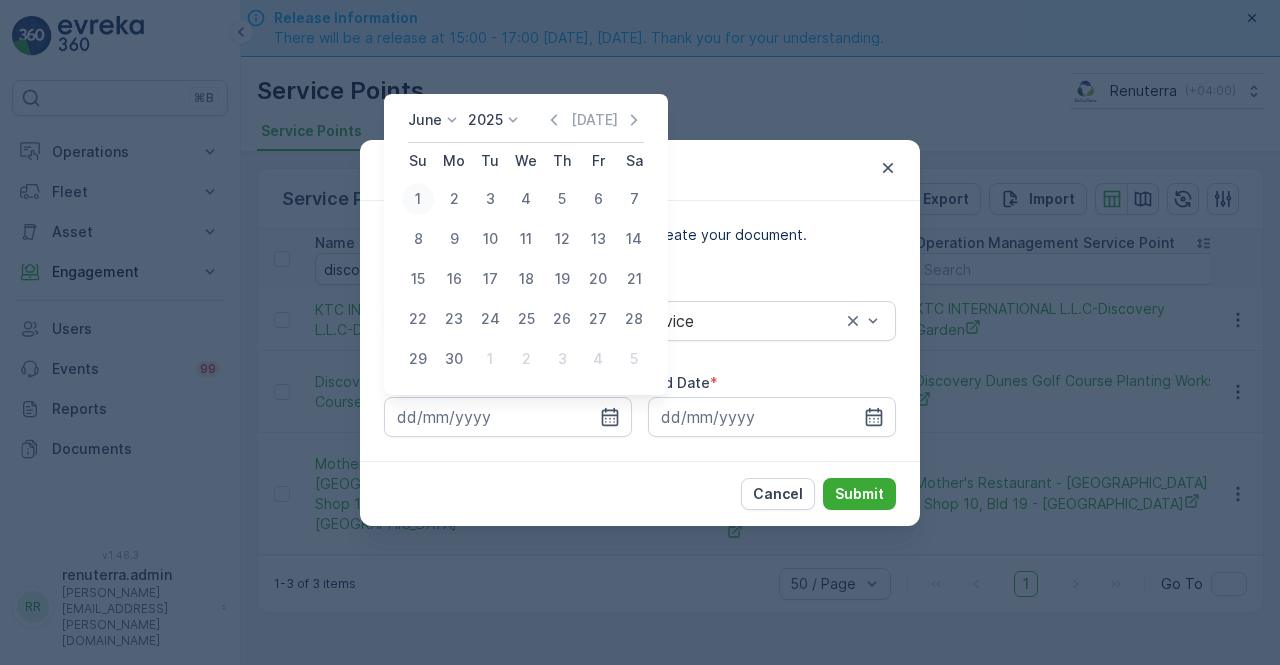 click on "1" at bounding box center [418, 199] 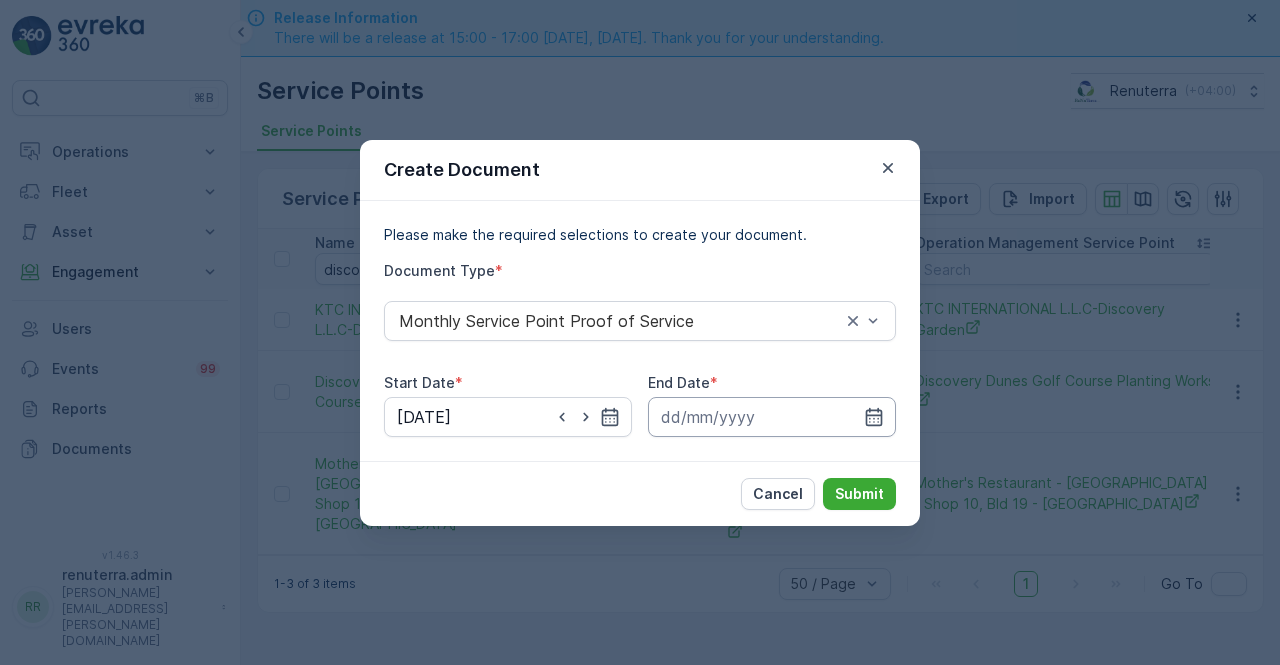 click at bounding box center (772, 417) 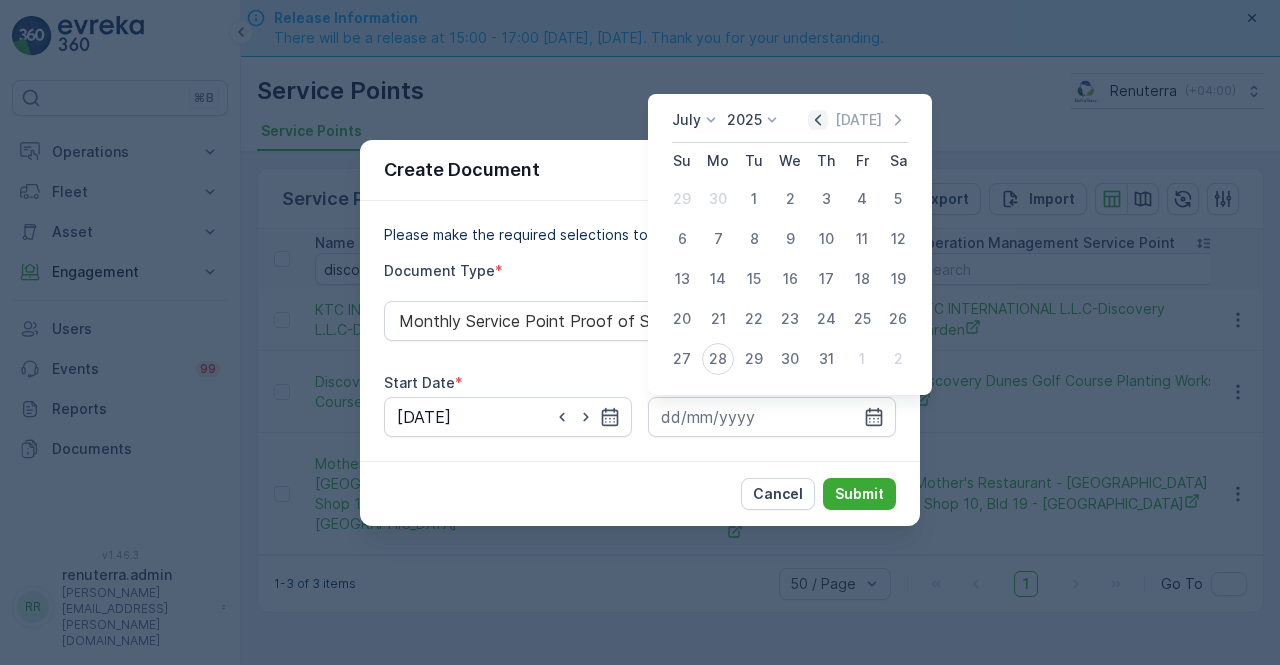 click 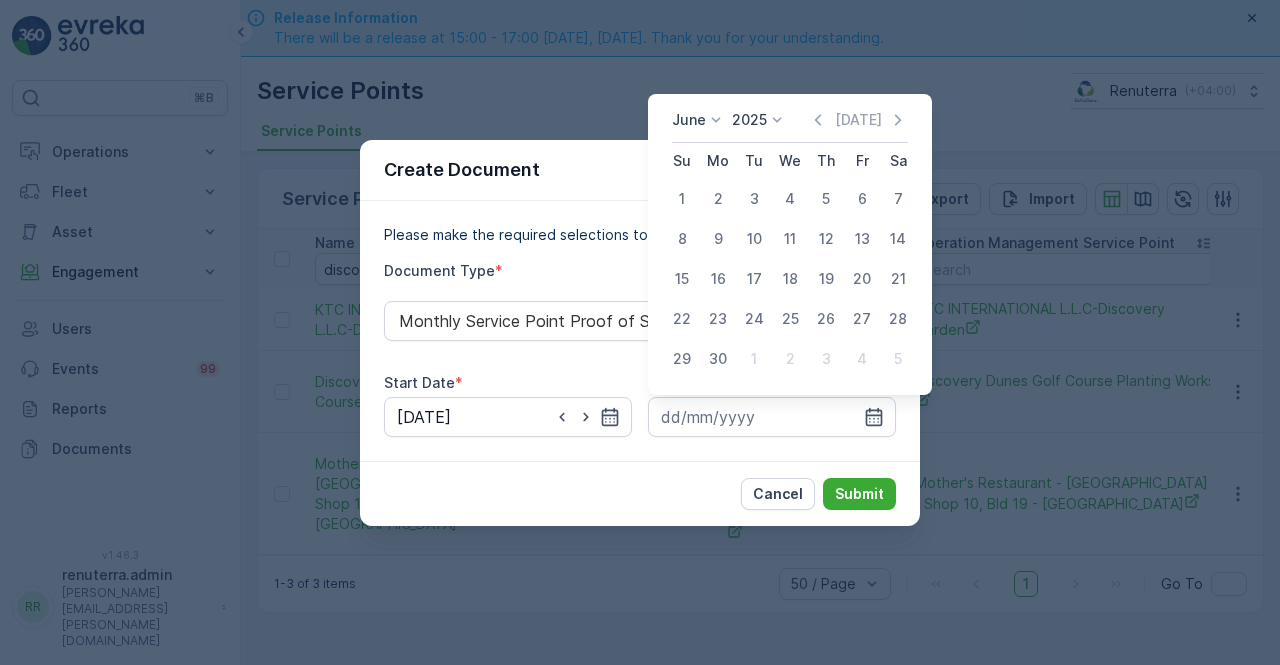 drag, startPoint x: 720, startPoint y: 359, endPoint x: 802, endPoint y: 465, distance: 134.01492 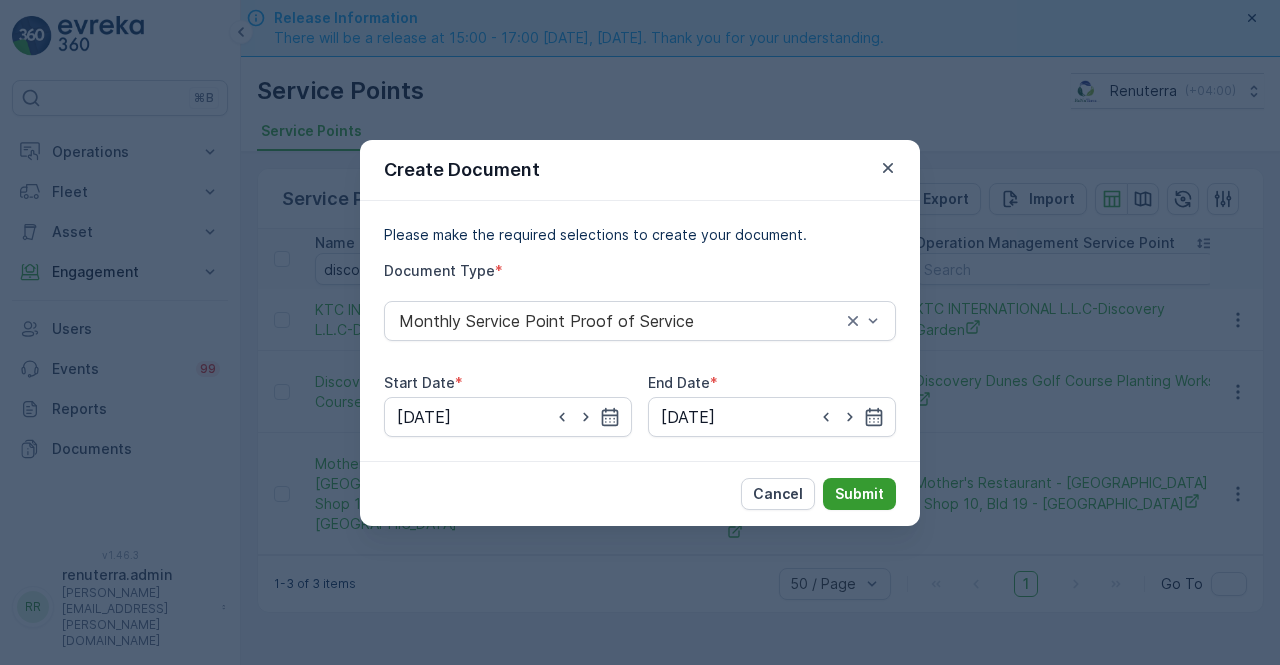 click on "Submit" at bounding box center (859, 494) 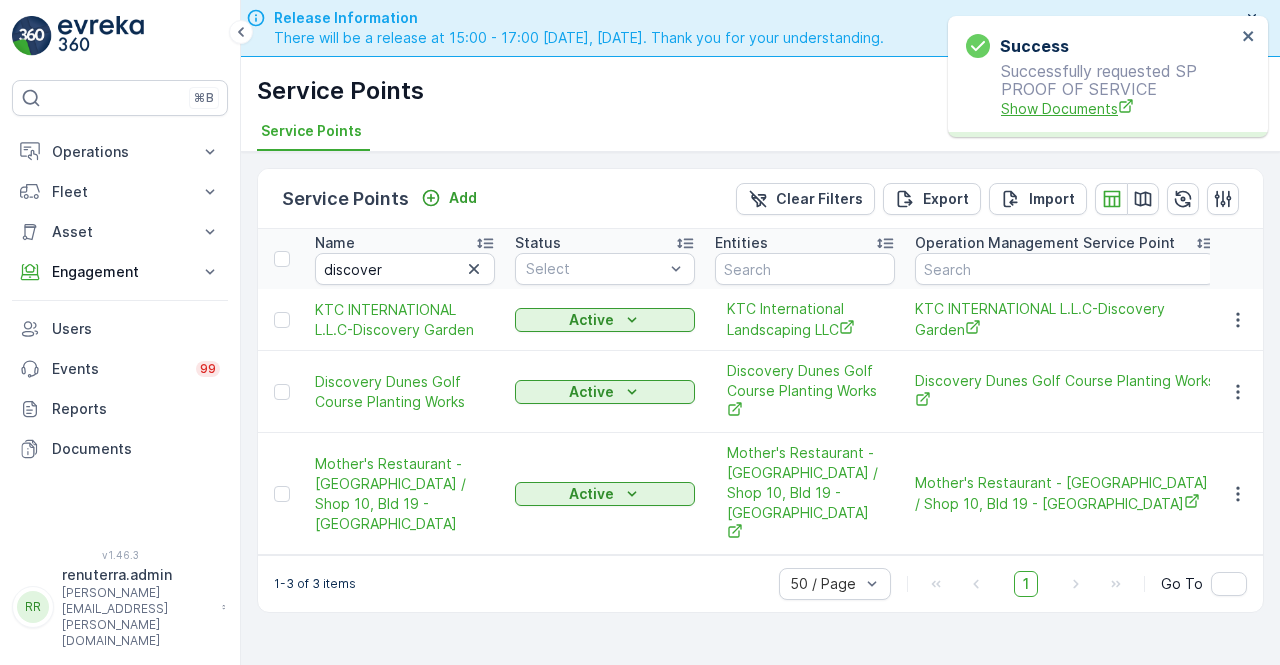 click on "Show Documents" at bounding box center [1118, 108] 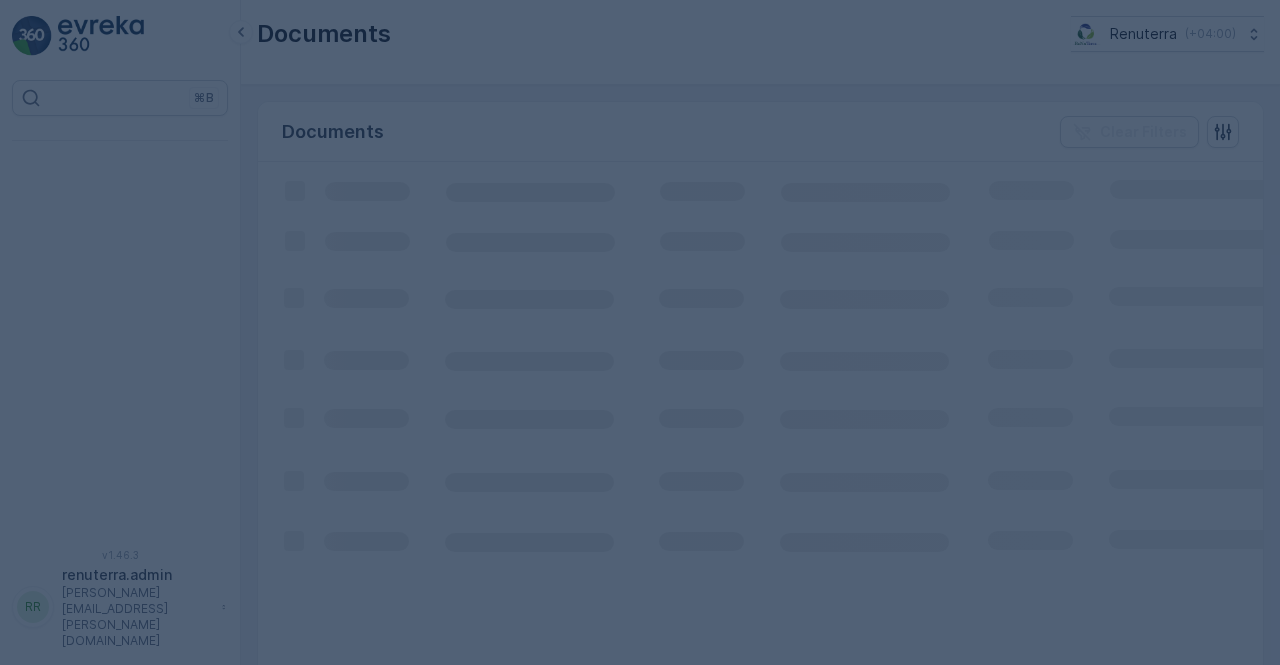 scroll, scrollTop: 0, scrollLeft: 0, axis: both 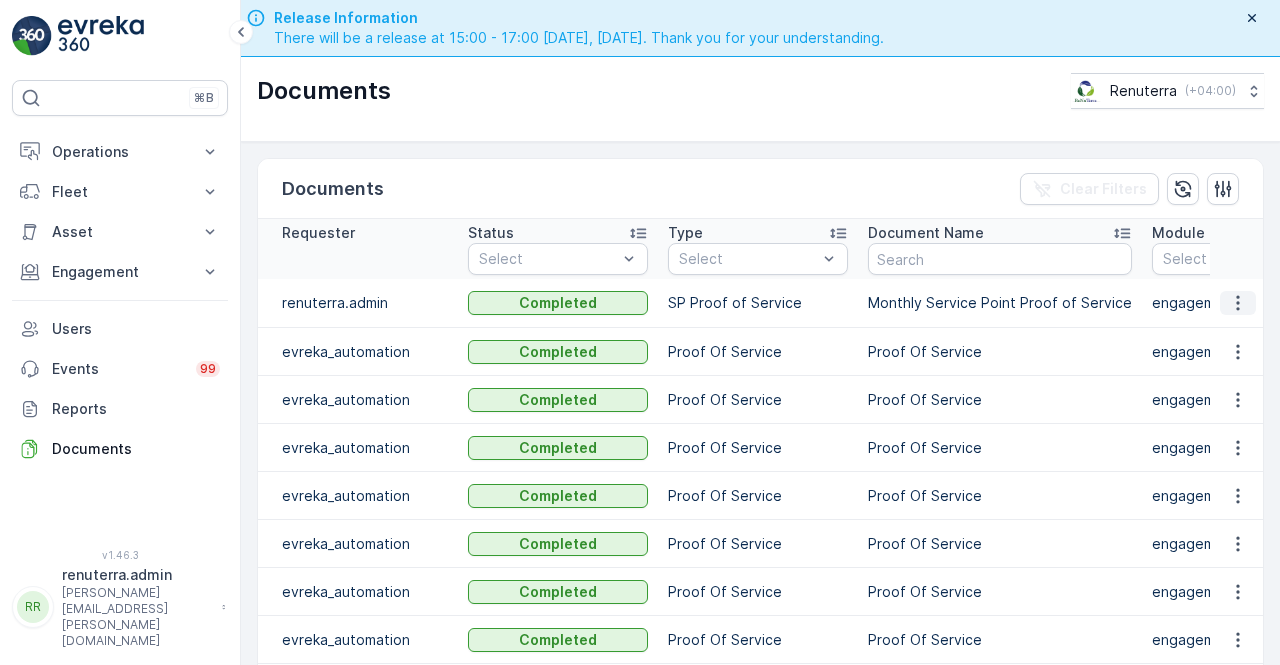 click at bounding box center [1238, 303] 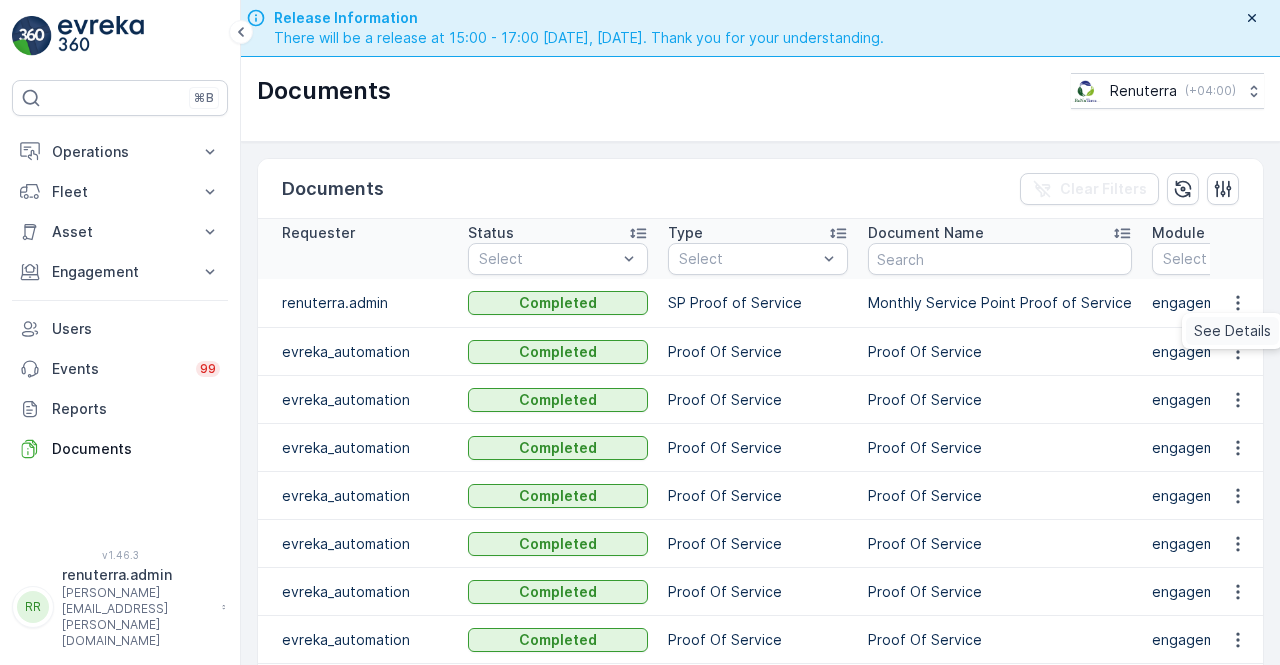 click on "See Details" at bounding box center (1232, 331) 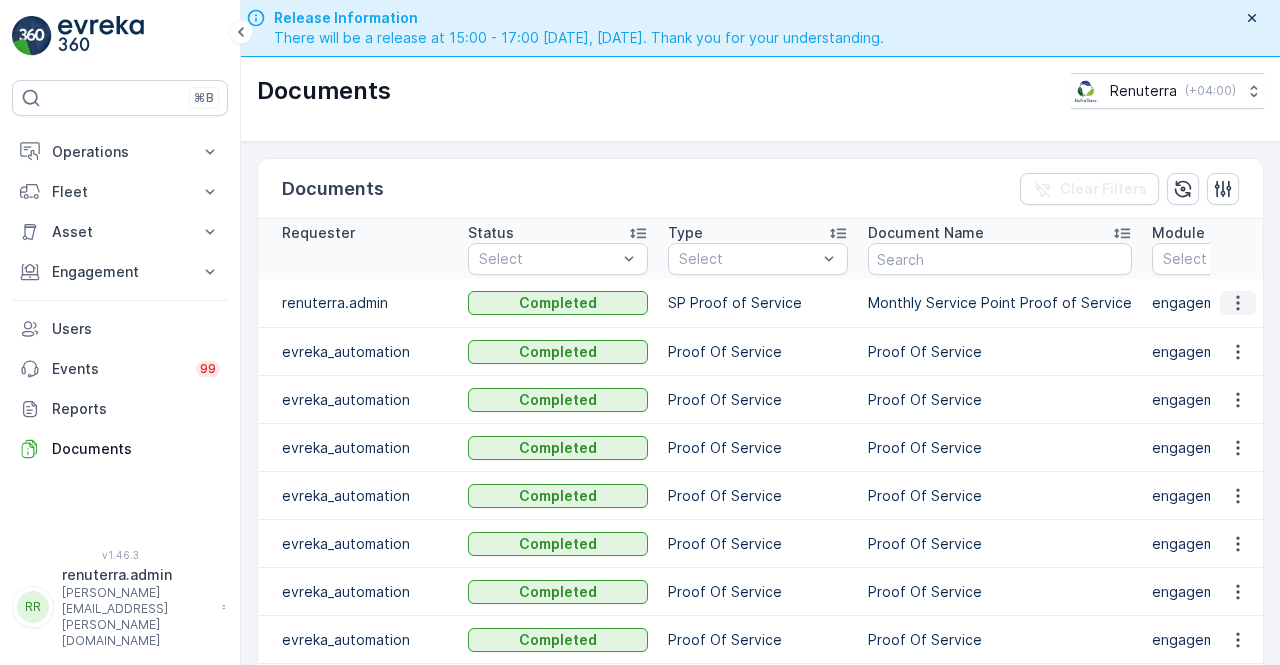 click 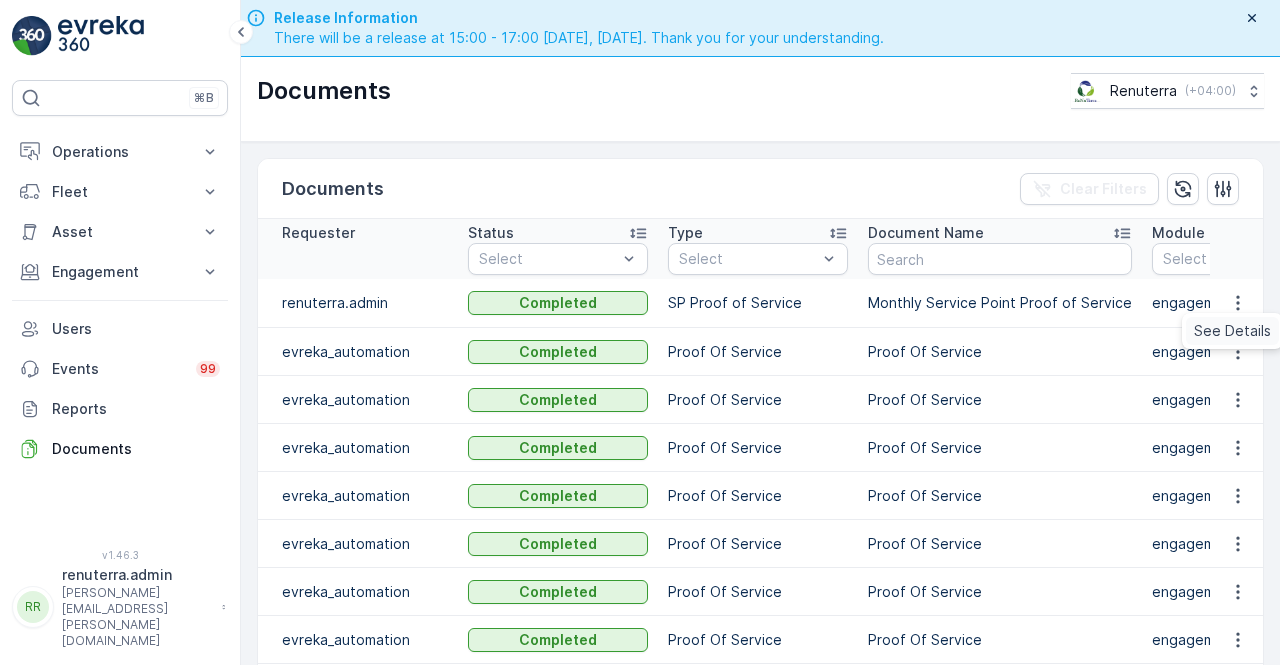 click on "See Details" at bounding box center [1232, 331] 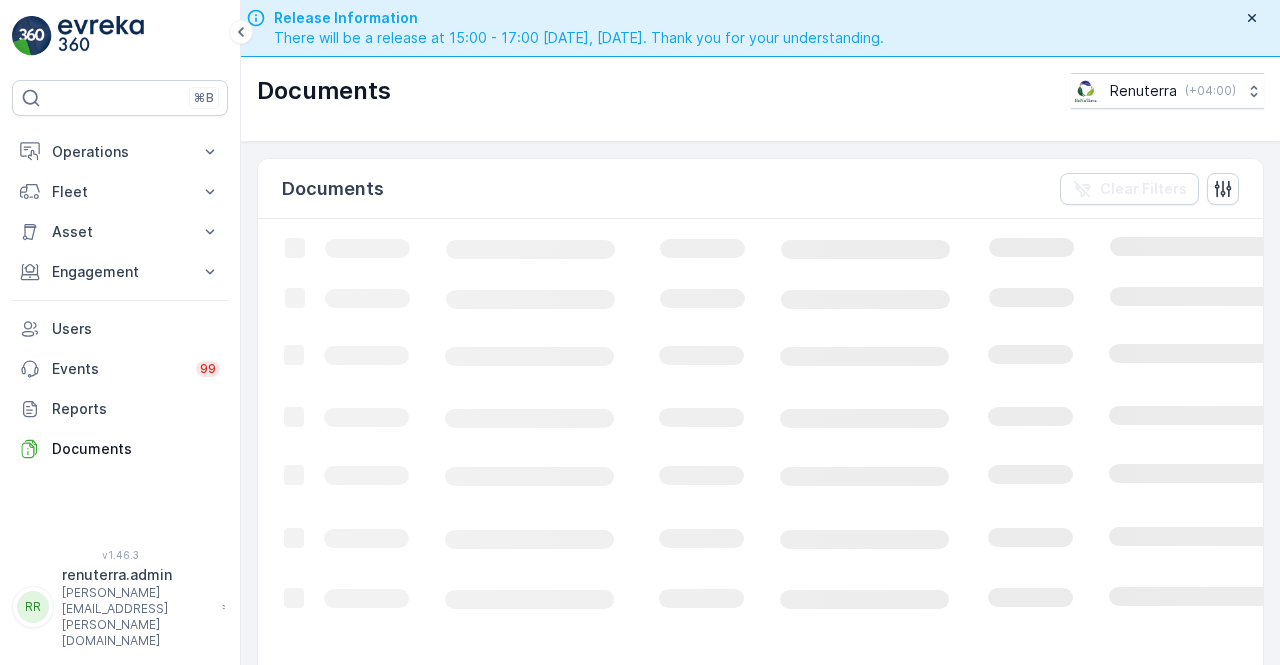 scroll, scrollTop: 0, scrollLeft: 0, axis: both 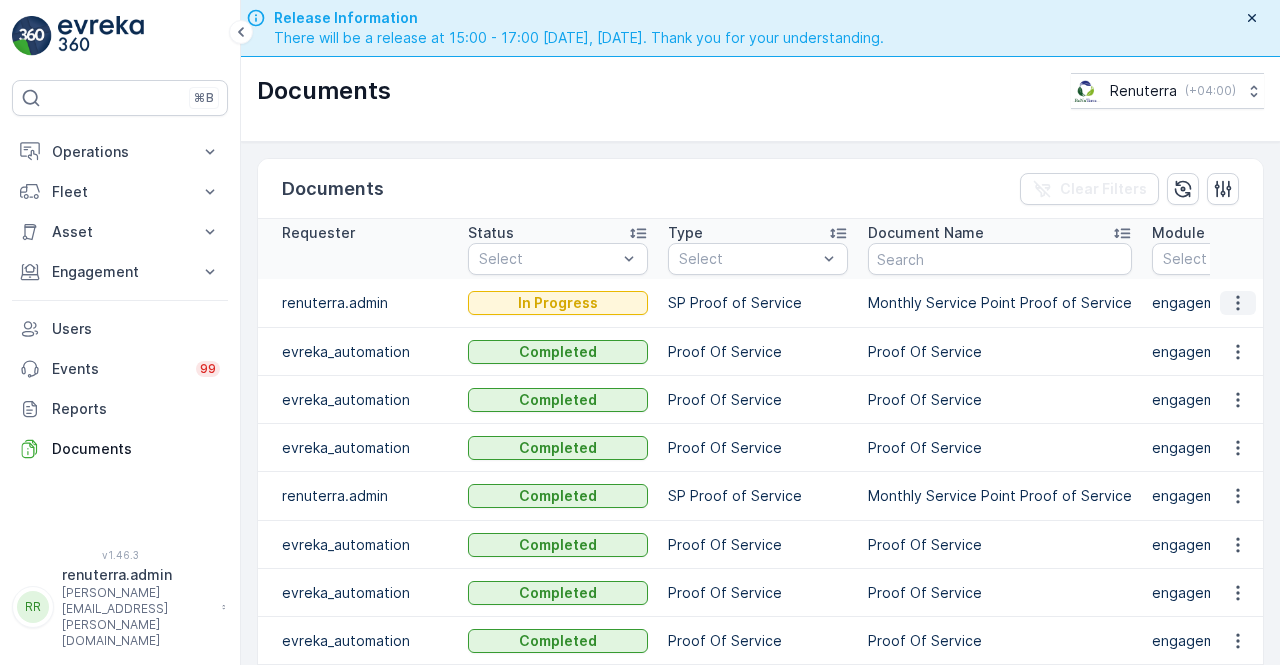 click 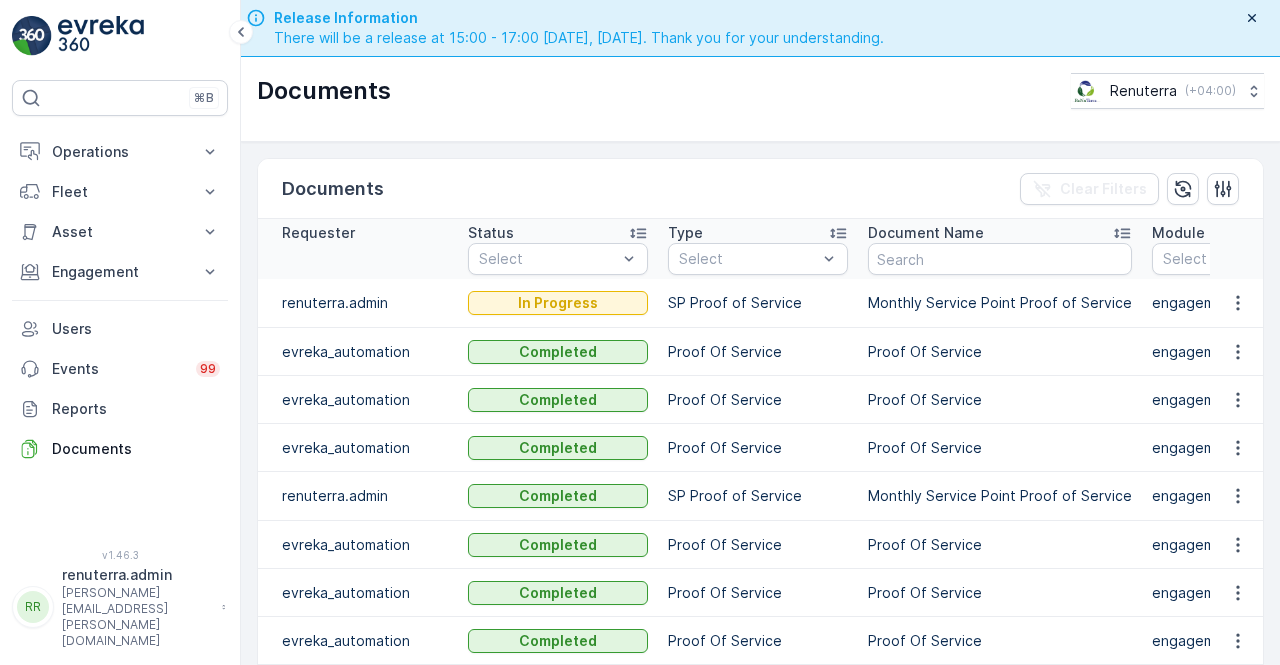 drag, startPoint x: 1086, startPoint y: 399, endPoint x: 1060, endPoint y: 399, distance: 26 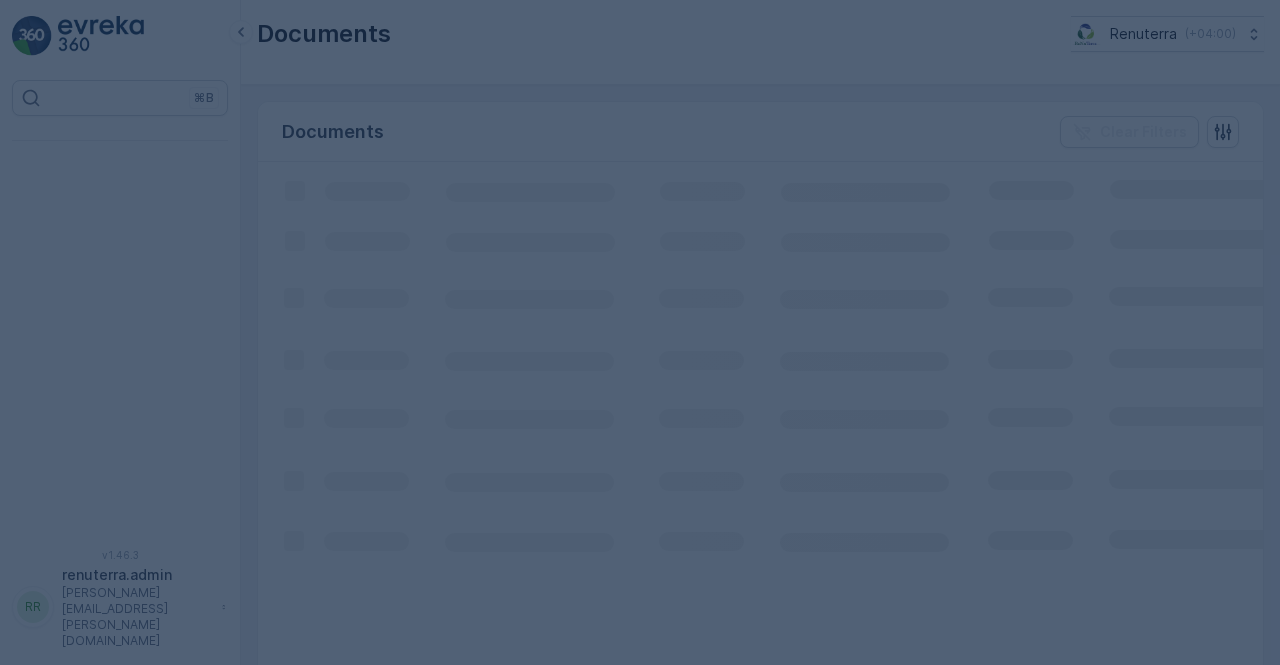 scroll, scrollTop: 0, scrollLeft: 0, axis: both 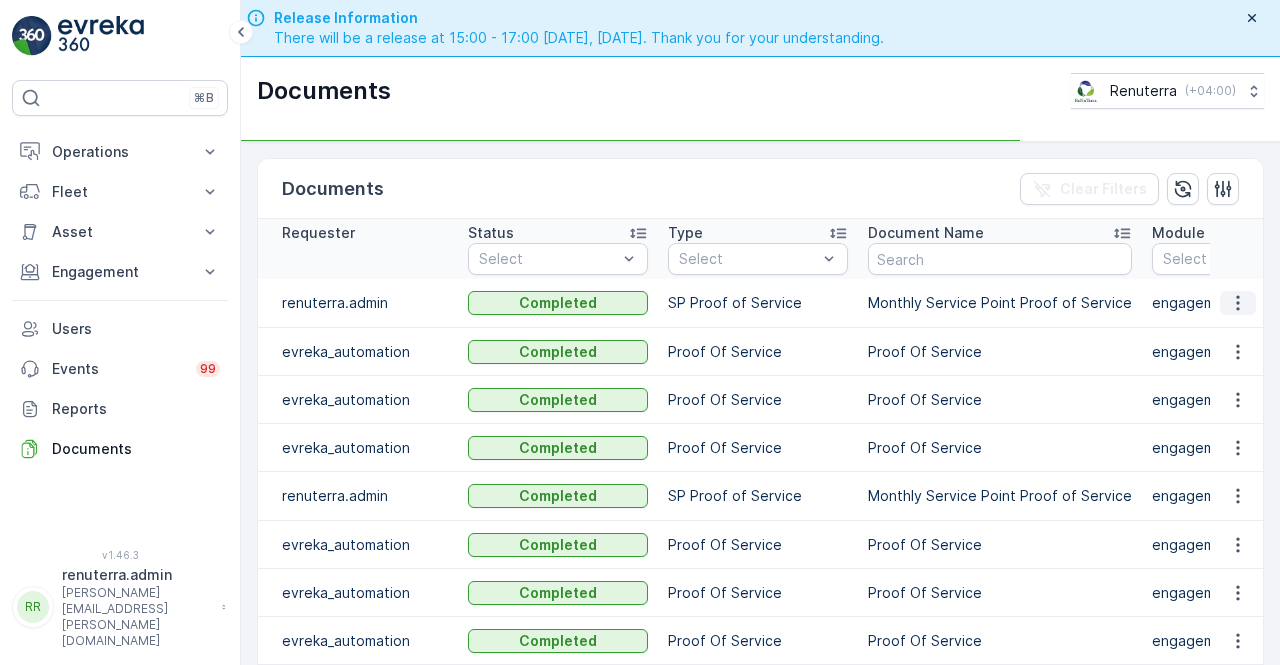 click at bounding box center (1238, 303) 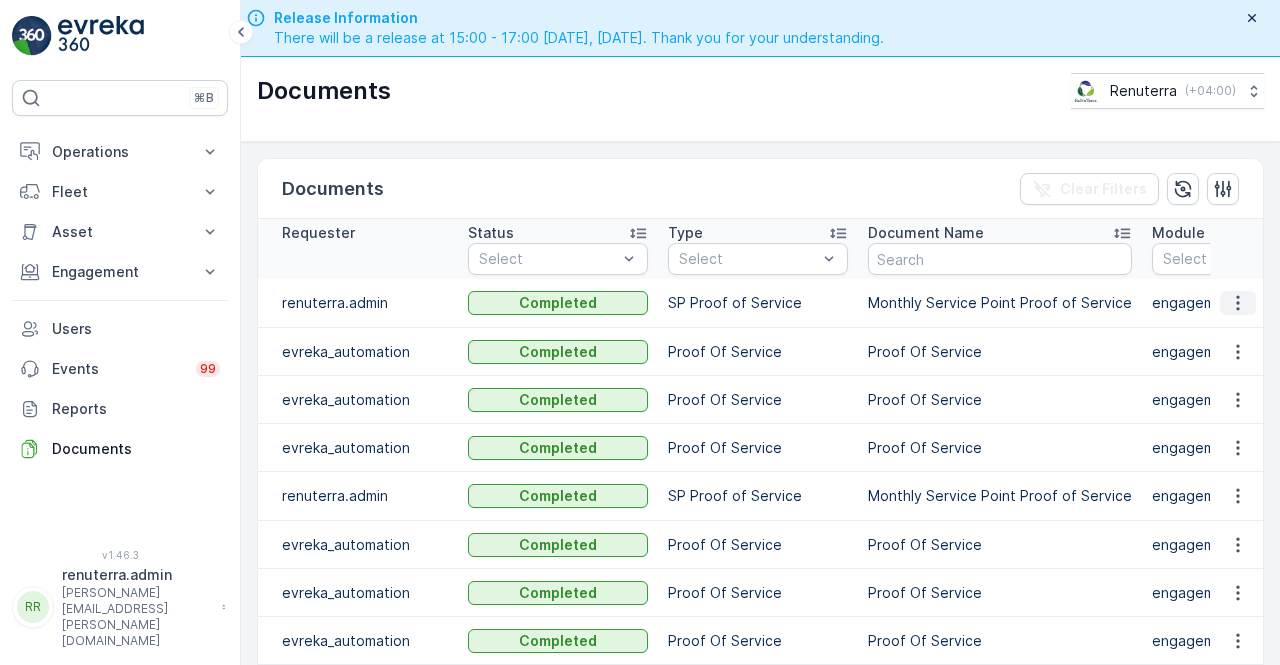 click 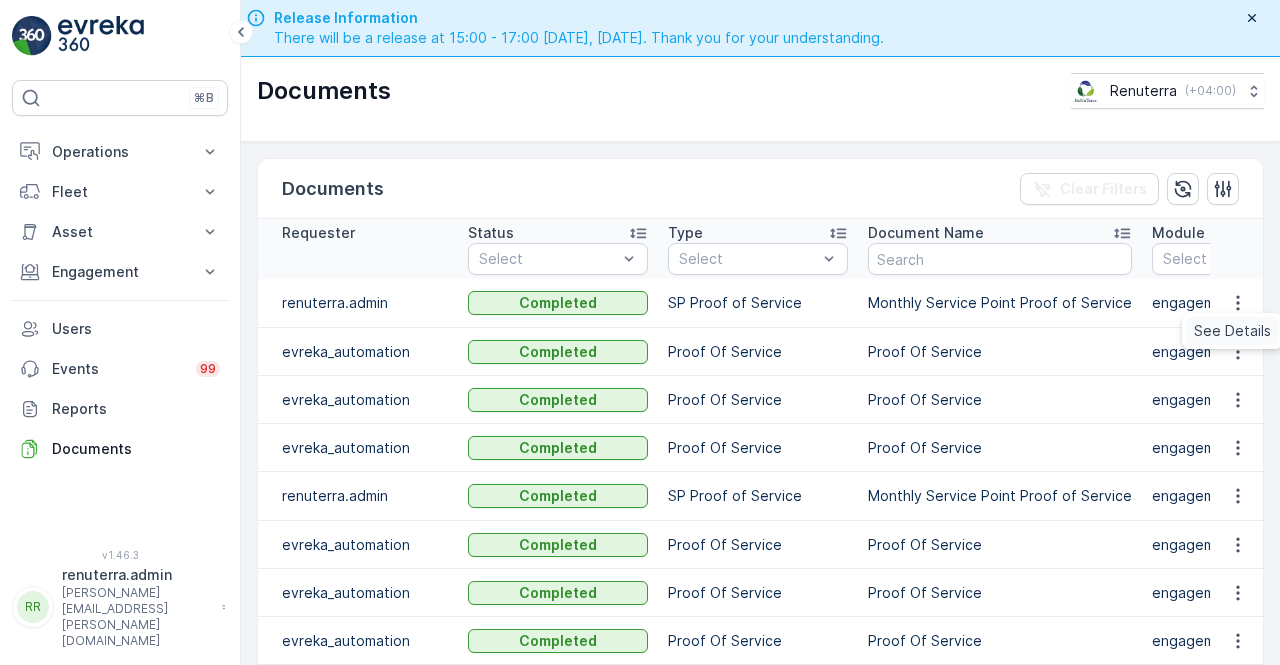 click on "See Details" at bounding box center [1232, 331] 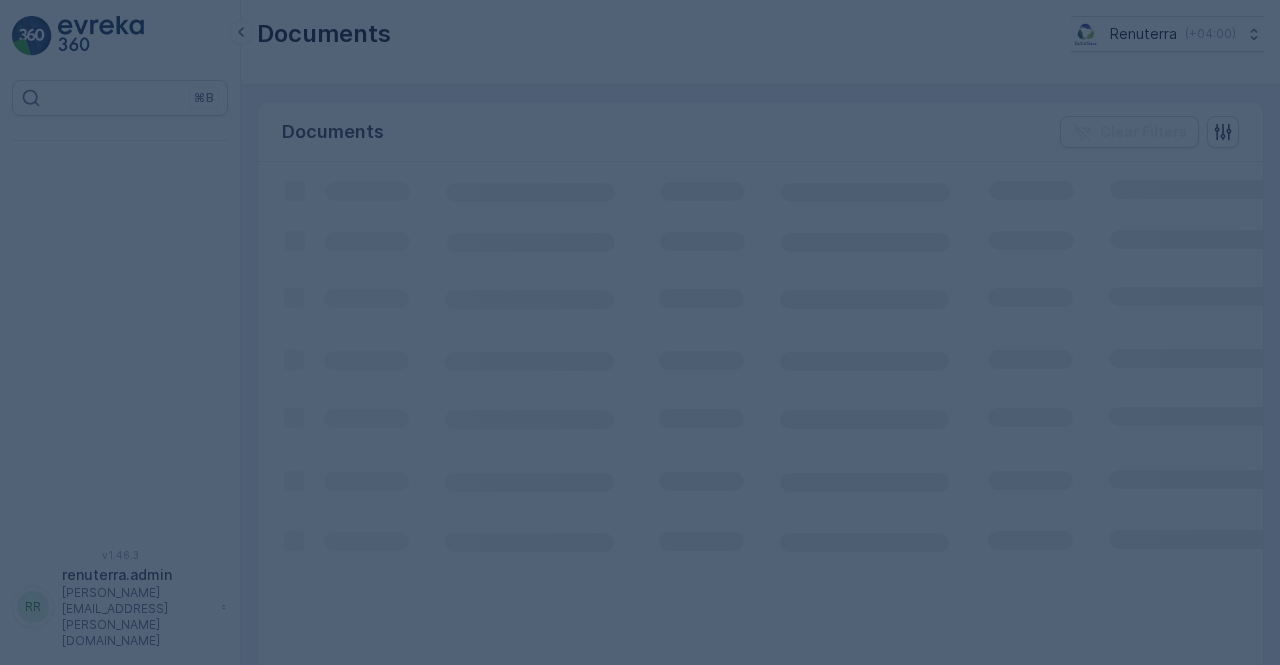 scroll, scrollTop: 0, scrollLeft: 0, axis: both 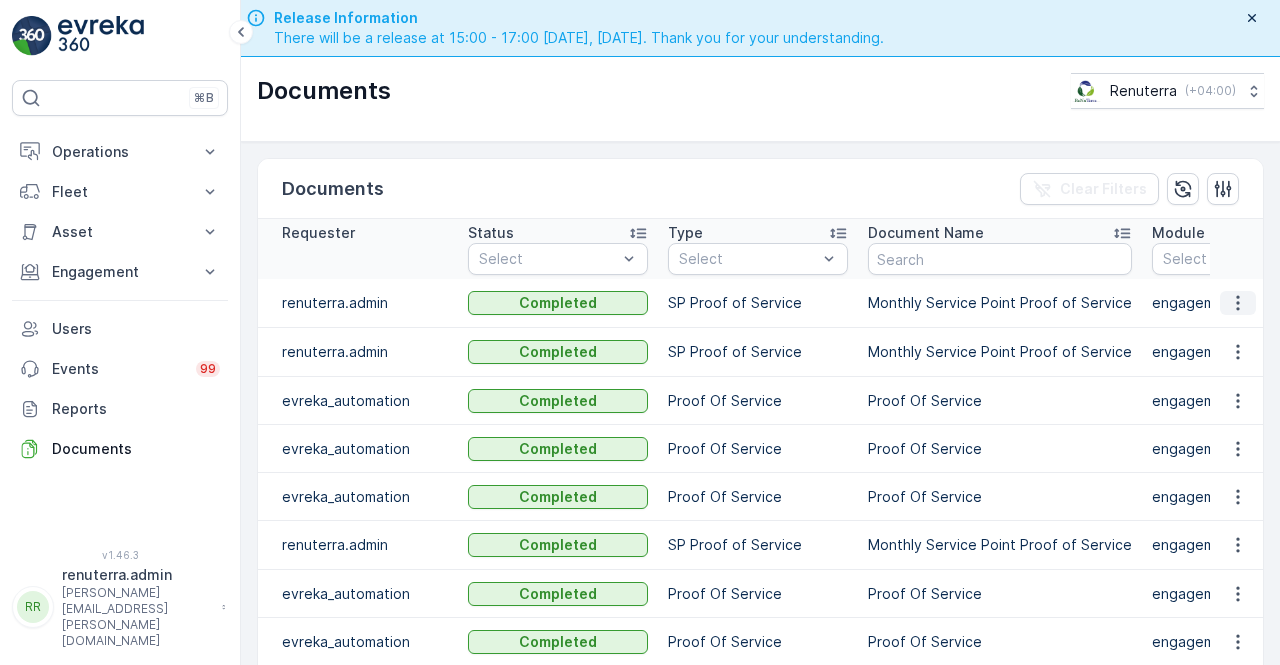 click 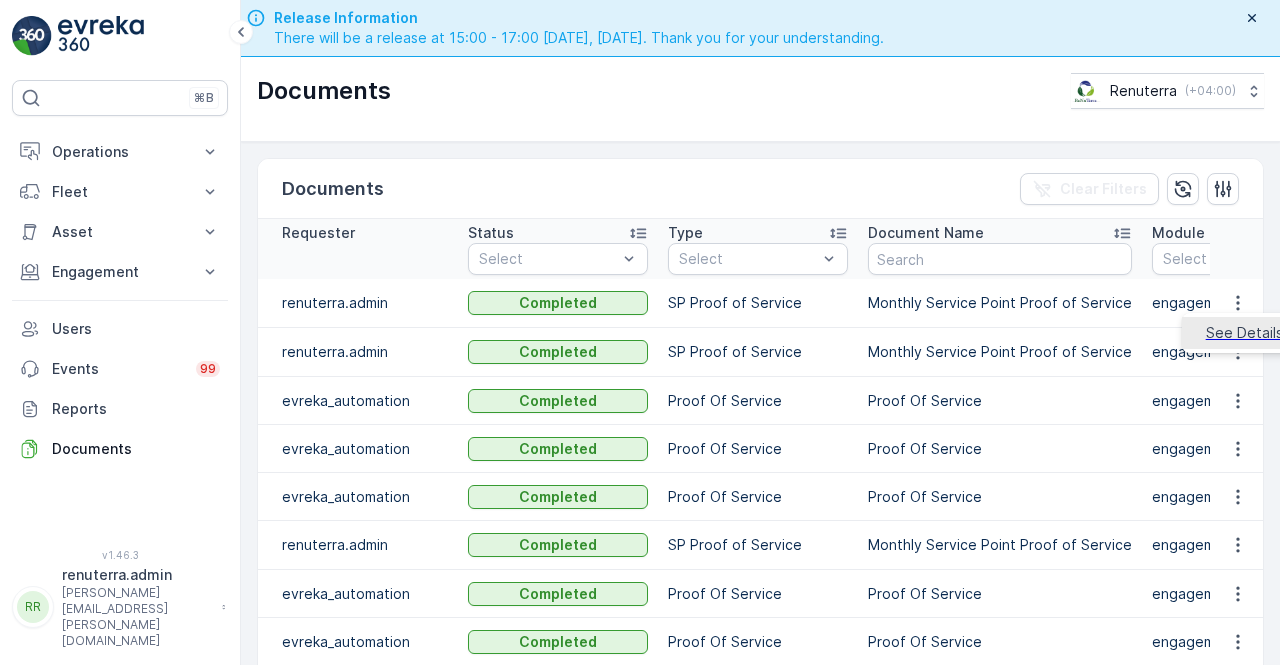 click on "See Details" at bounding box center (1244, 333) 